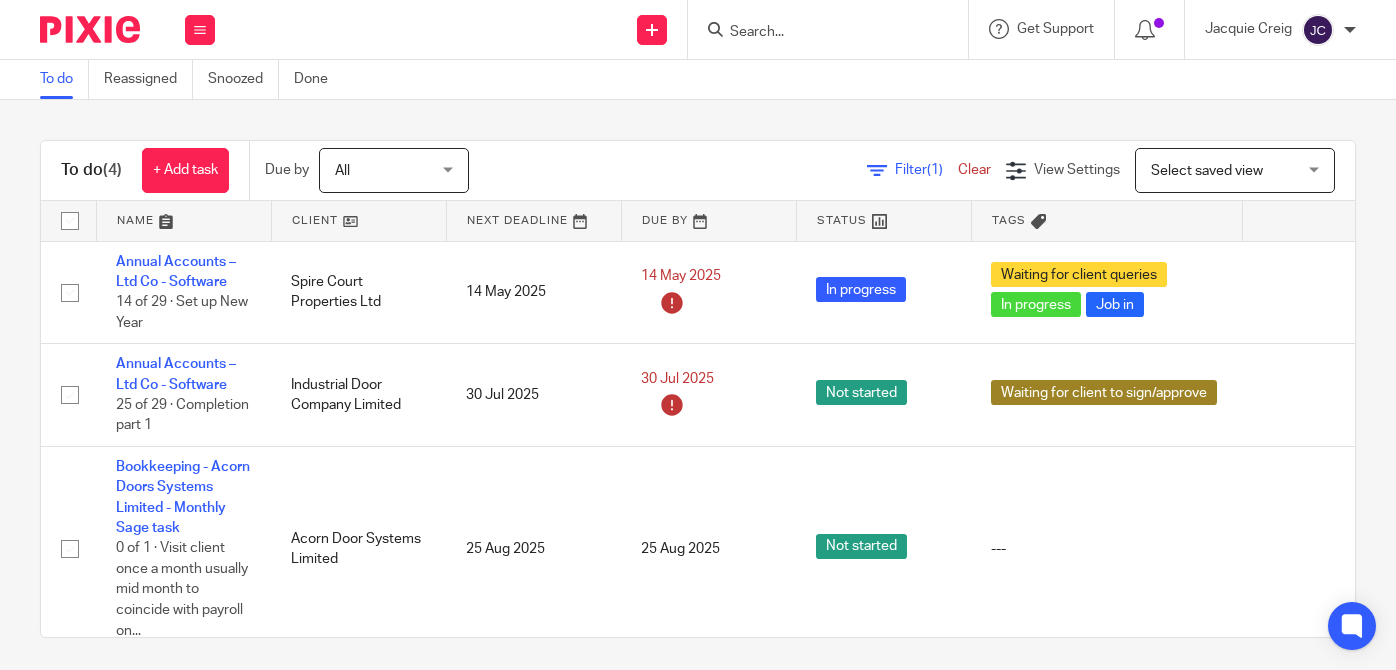 scroll, scrollTop: 0, scrollLeft: 0, axis: both 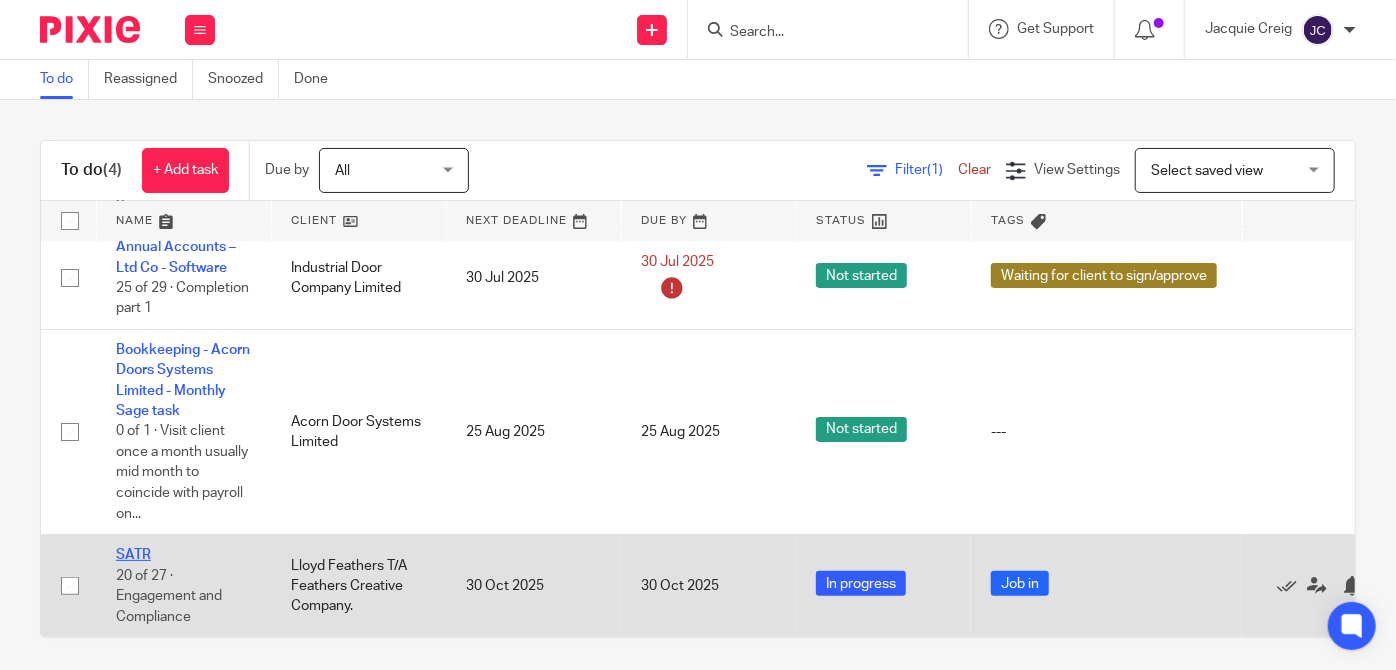 click on "SATR" at bounding box center [133, 555] 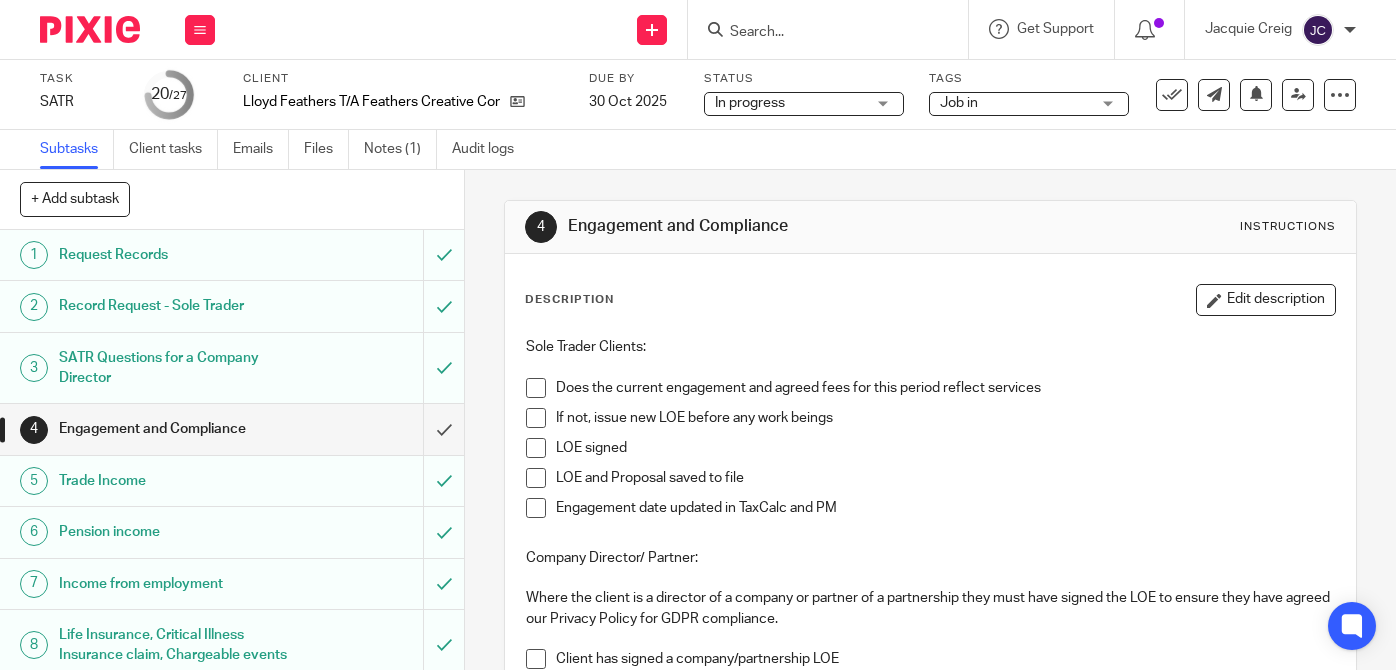 scroll, scrollTop: 0, scrollLeft: 0, axis: both 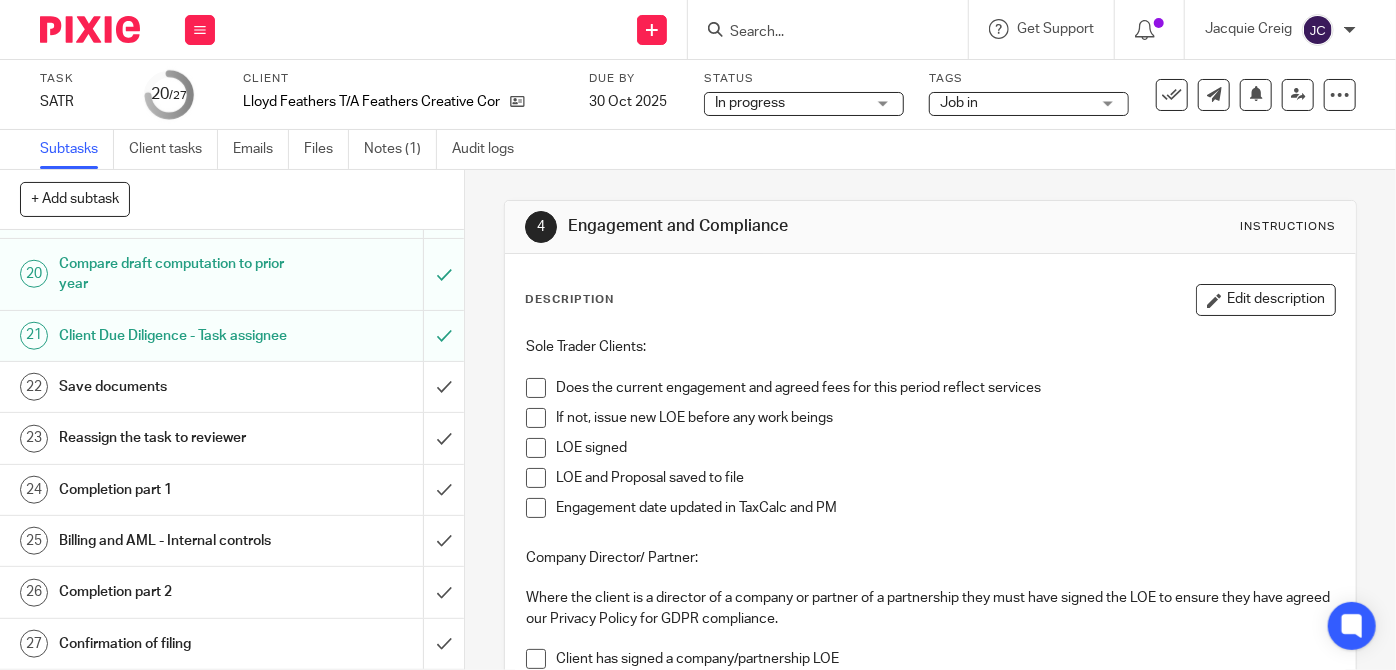 click on "Save documents" at bounding box center (231, 387) 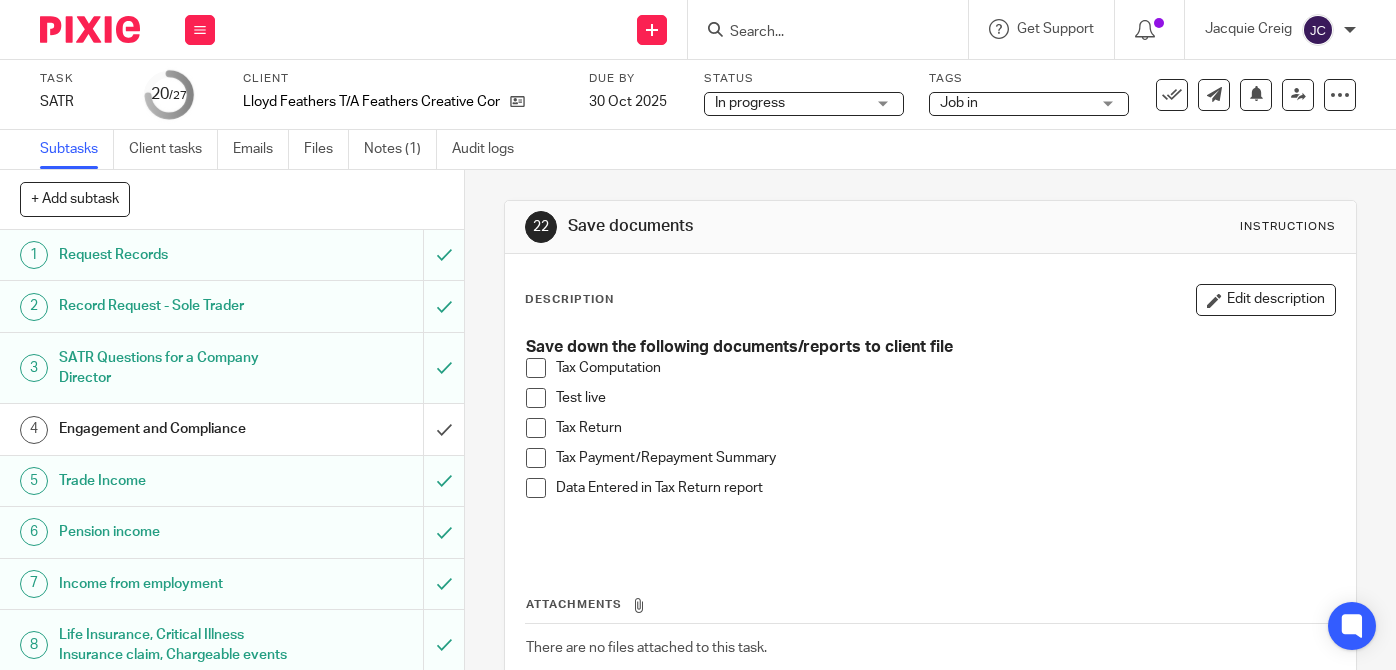 scroll, scrollTop: 0, scrollLeft: 0, axis: both 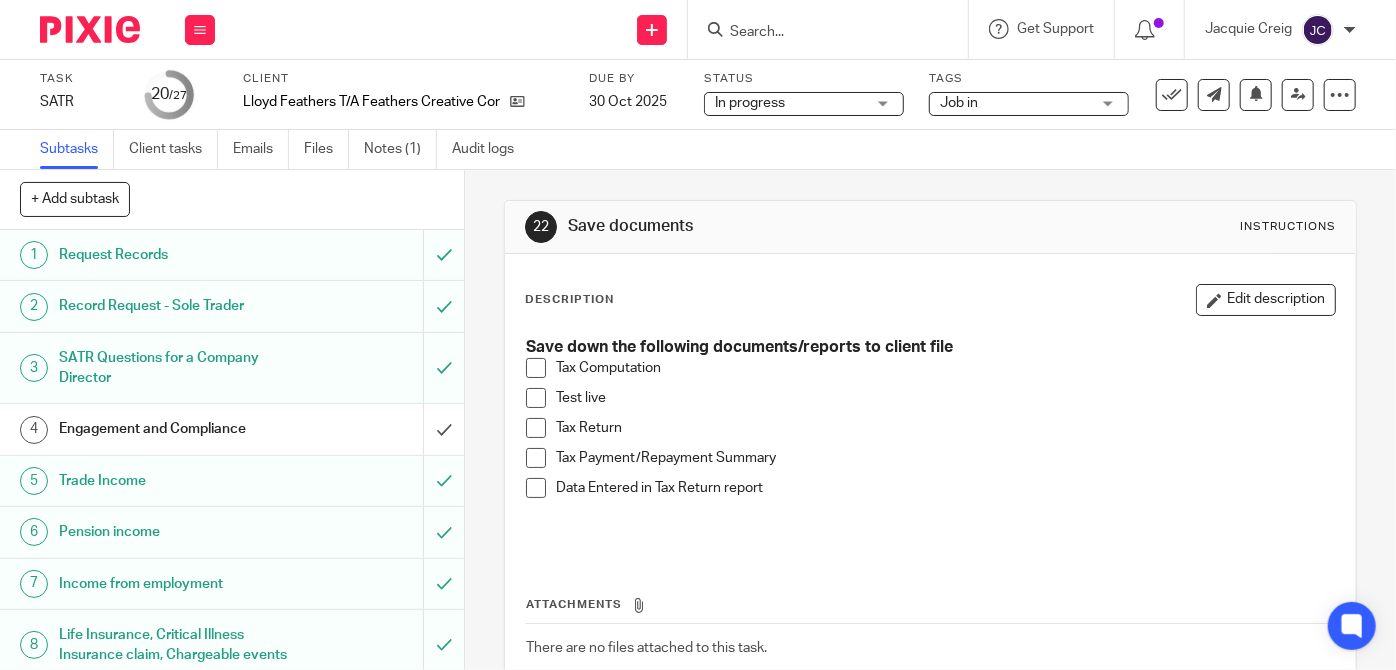click at bounding box center [536, 368] 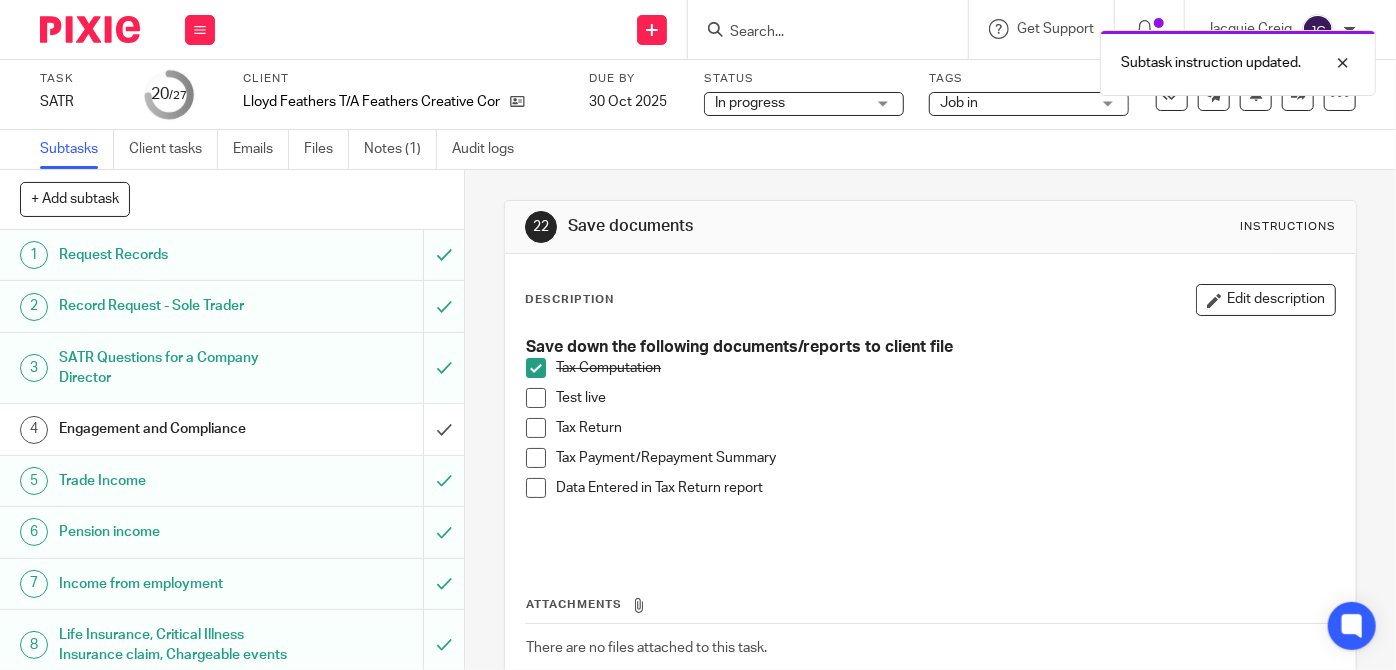 click at bounding box center [536, 428] 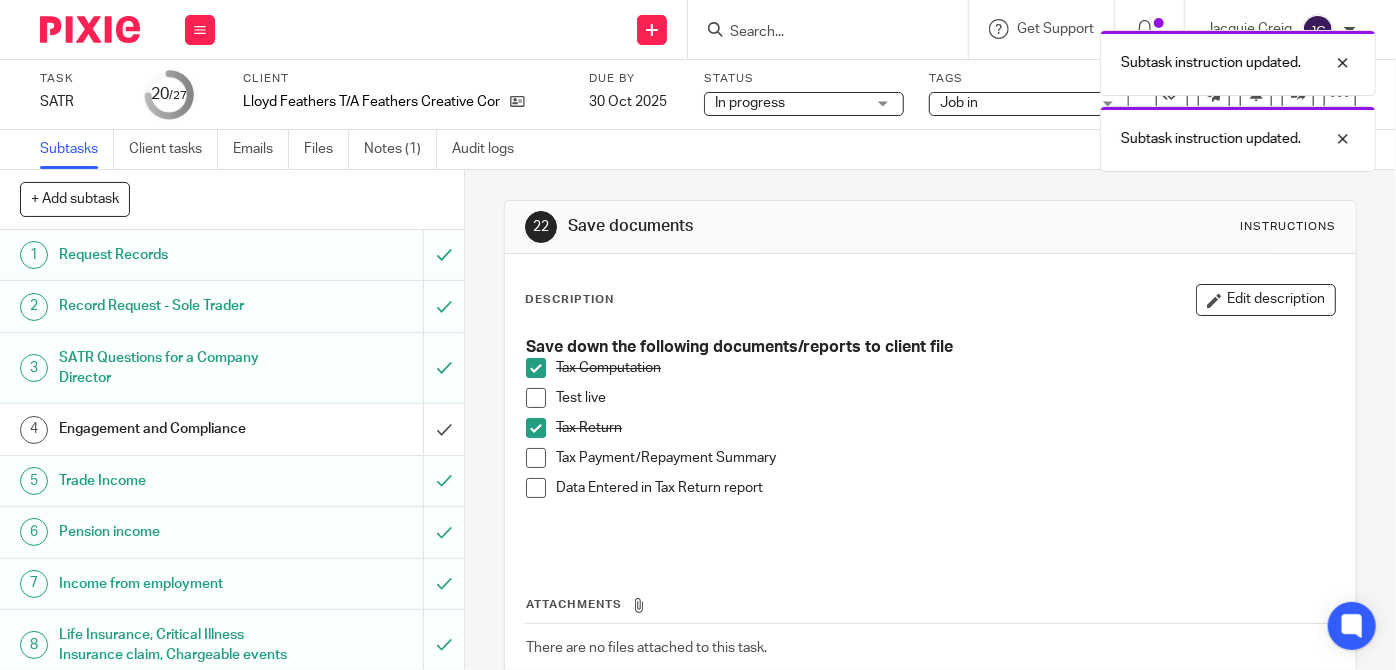 click at bounding box center [536, 458] 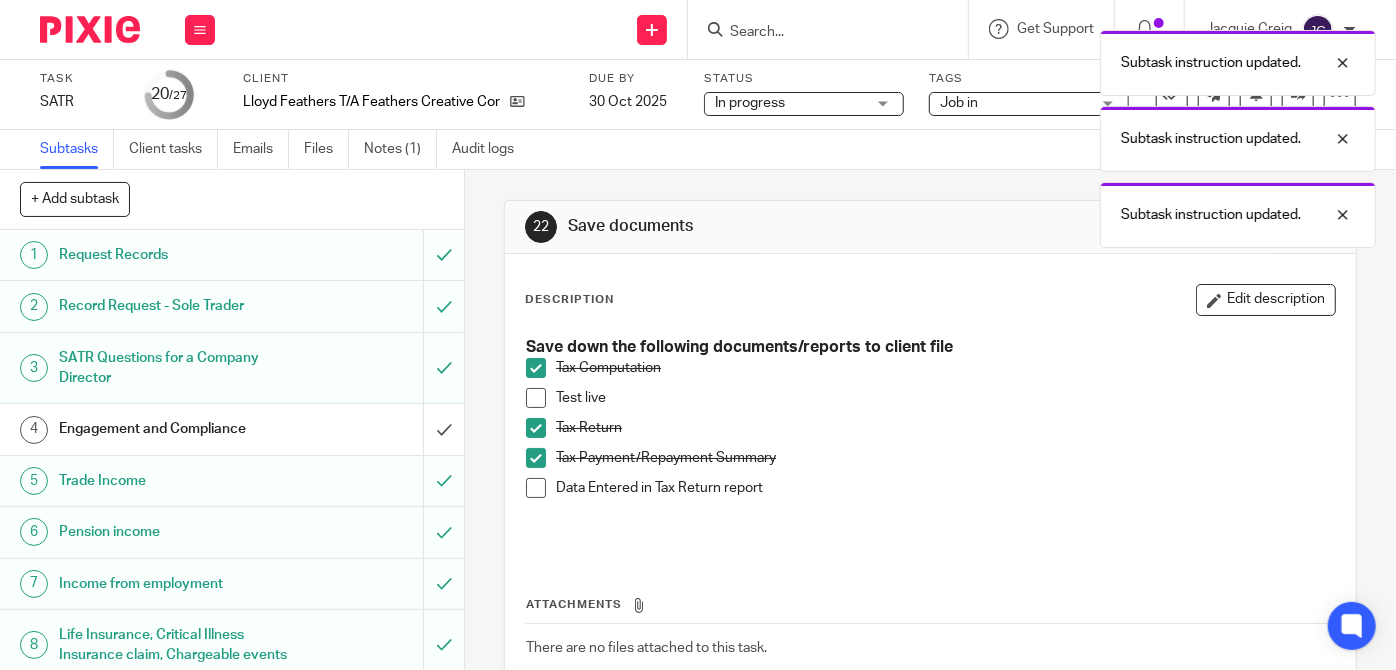 click at bounding box center (536, 488) 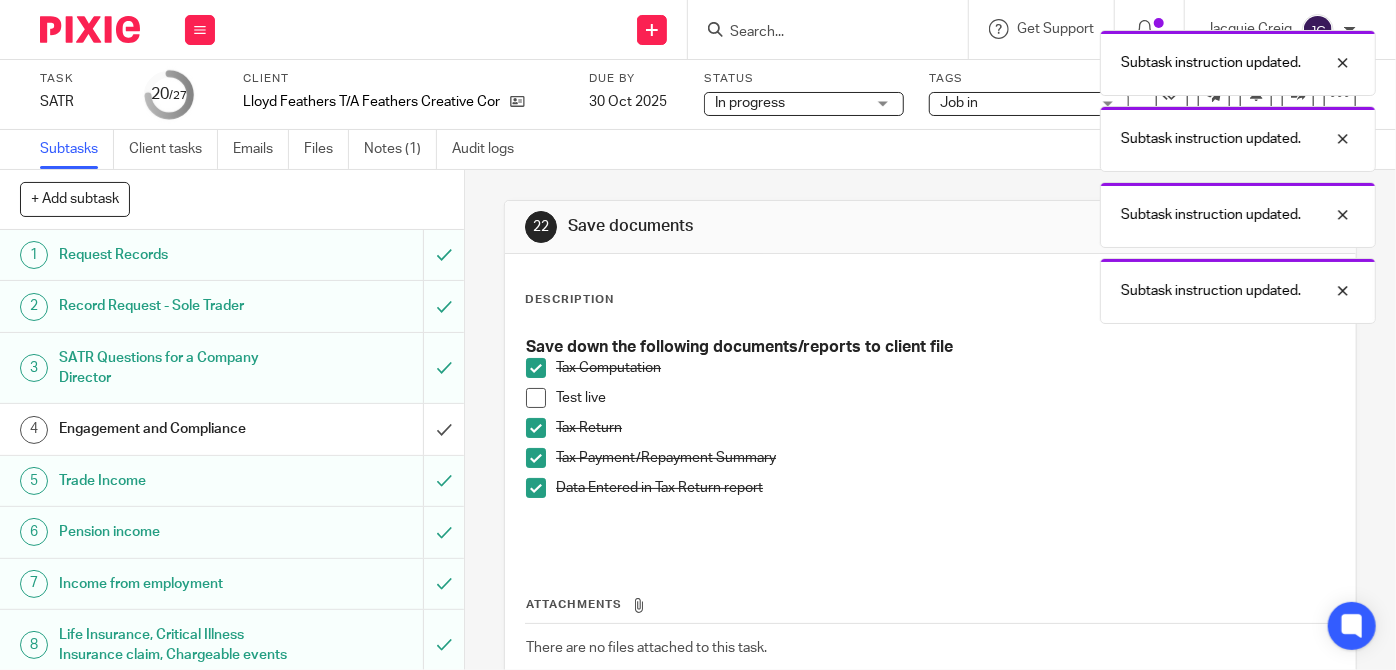 click on "Test live" at bounding box center [930, 403] 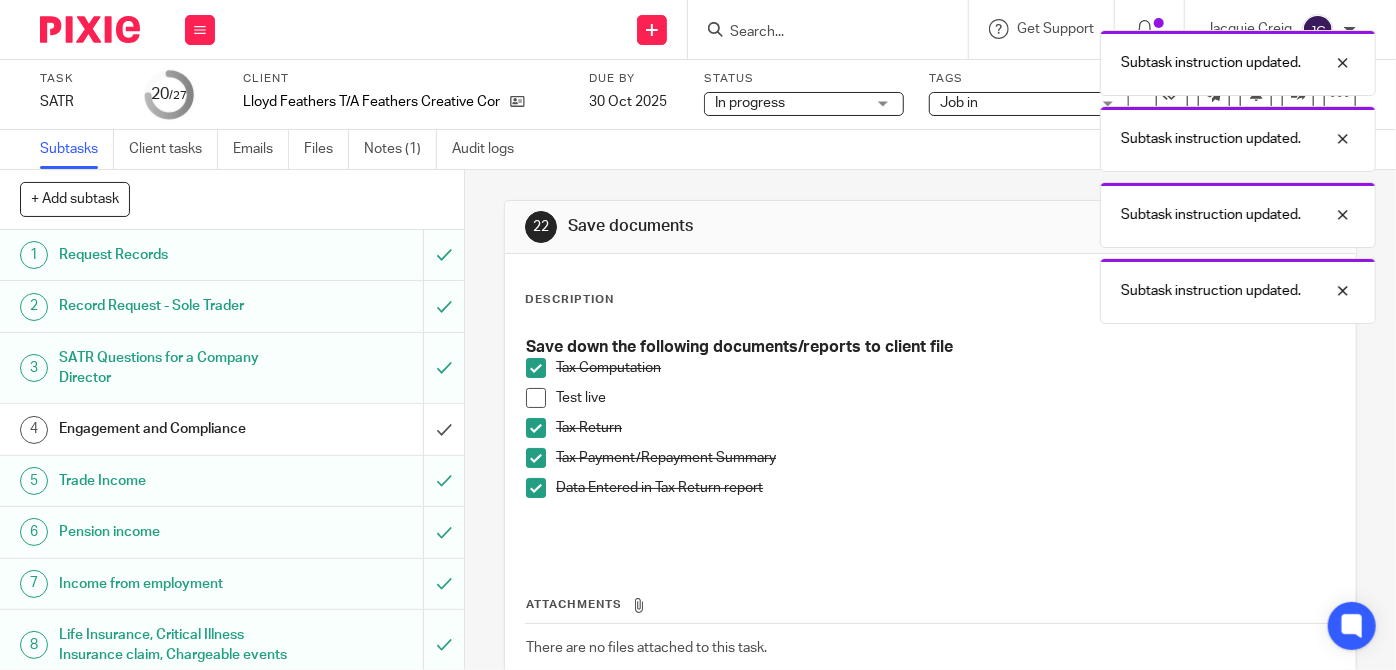click at bounding box center (536, 398) 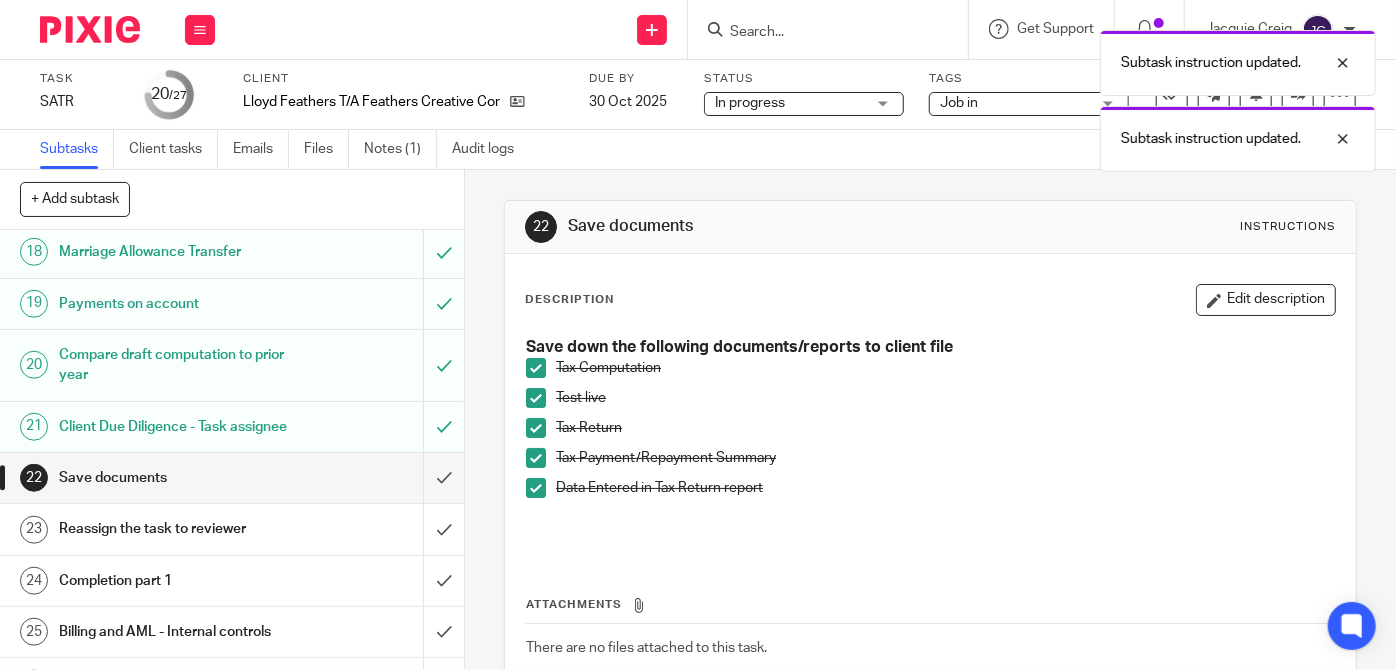 scroll, scrollTop: 951, scrollLeft: 0, axis: vertical 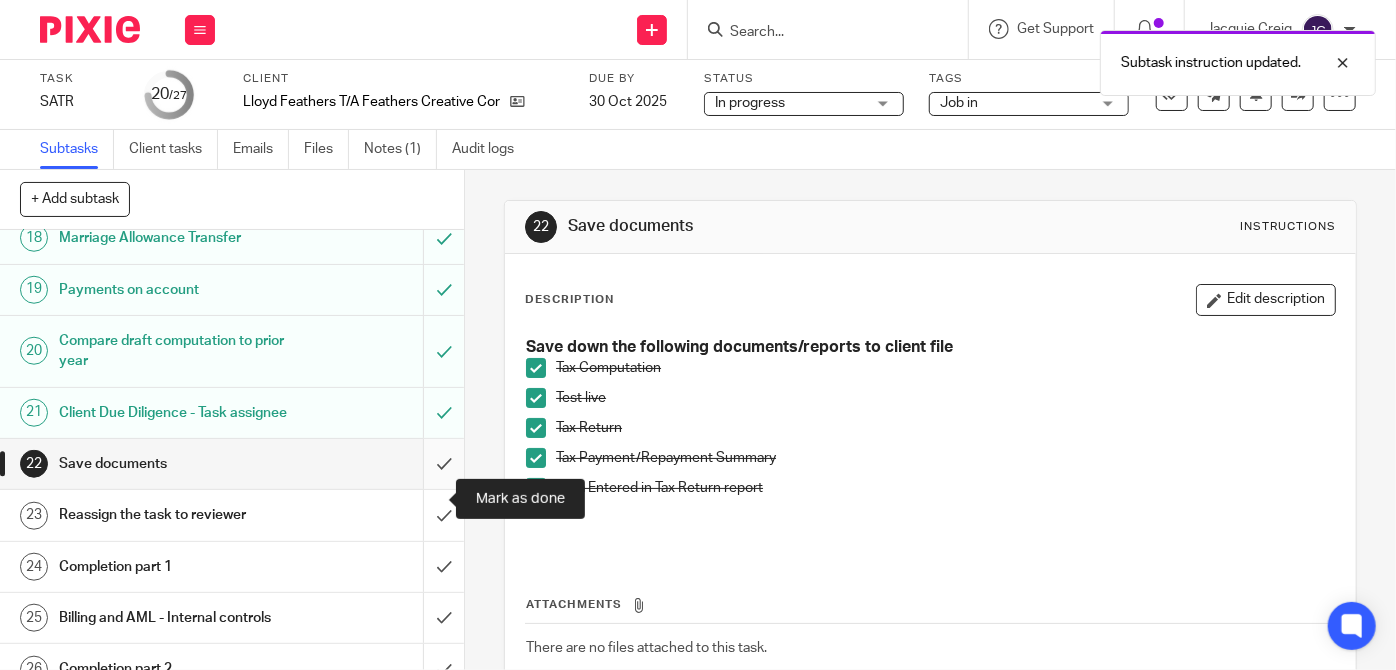 click at bounding box center (232, 464) 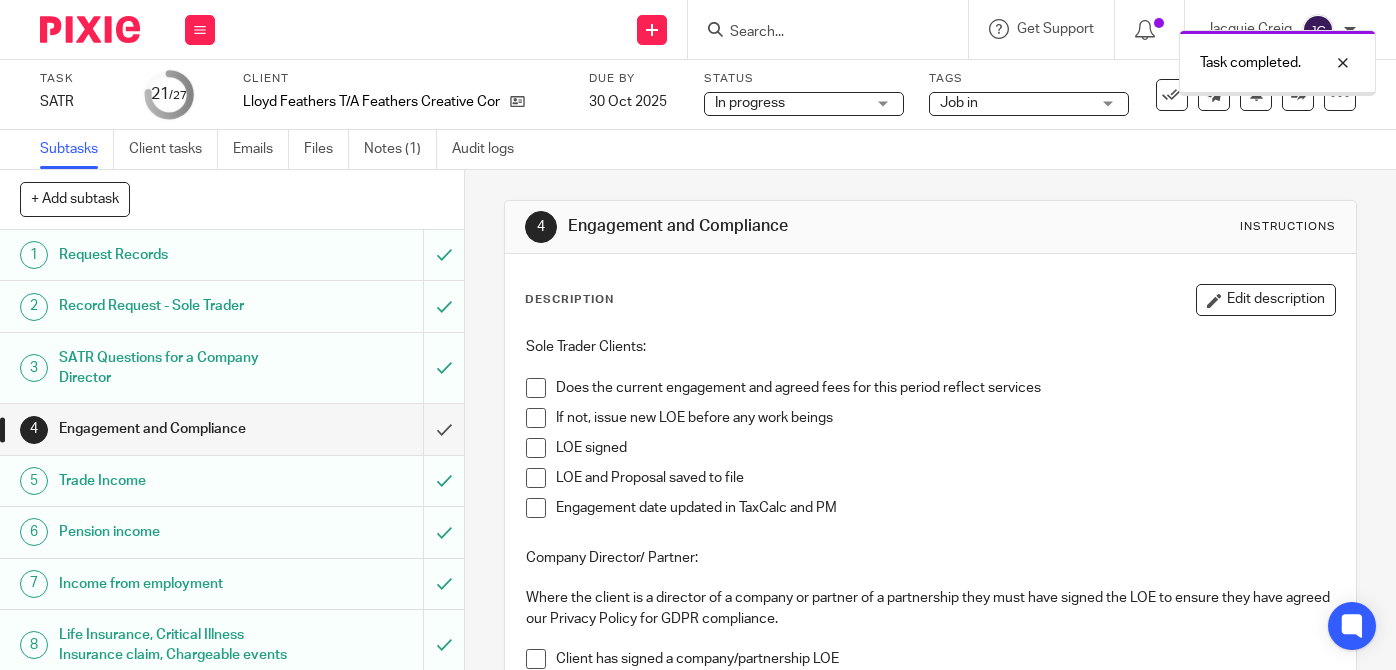 scroll, scrollTop: 0, scrollLeft: 0, axis: both 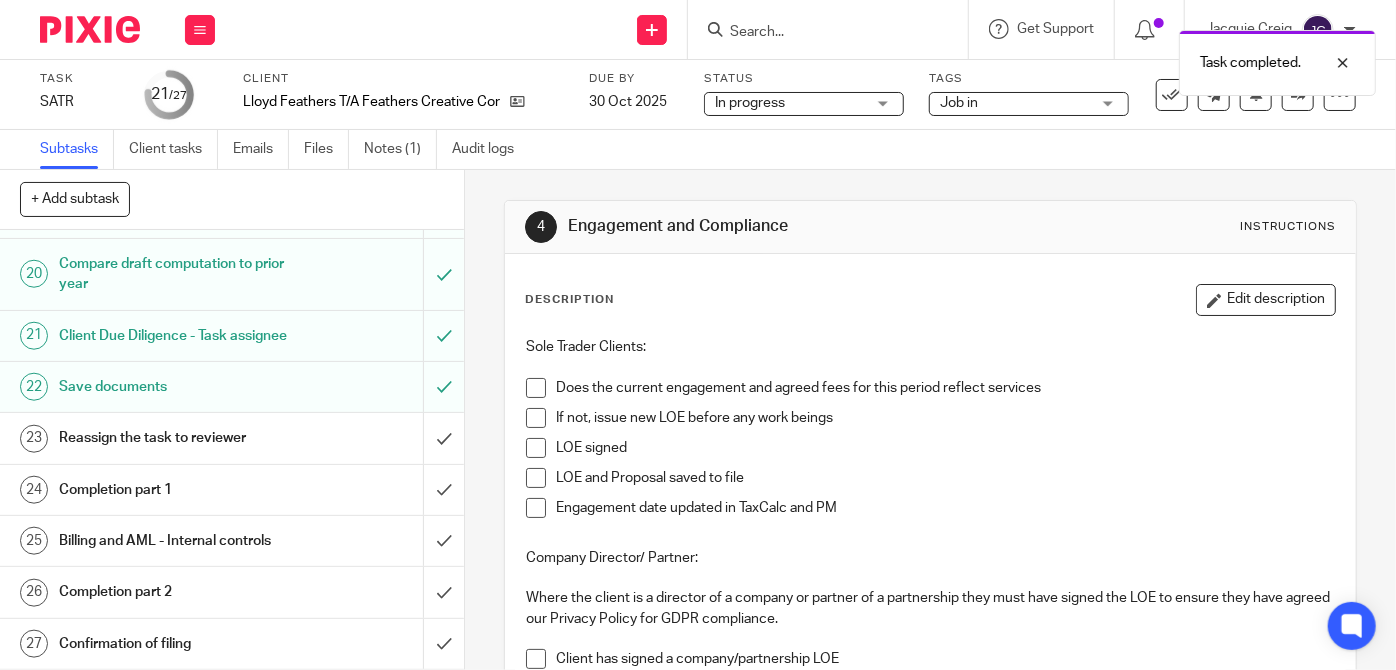 click on "Reassign the task to reviewer" at bounding box center (231, 438) 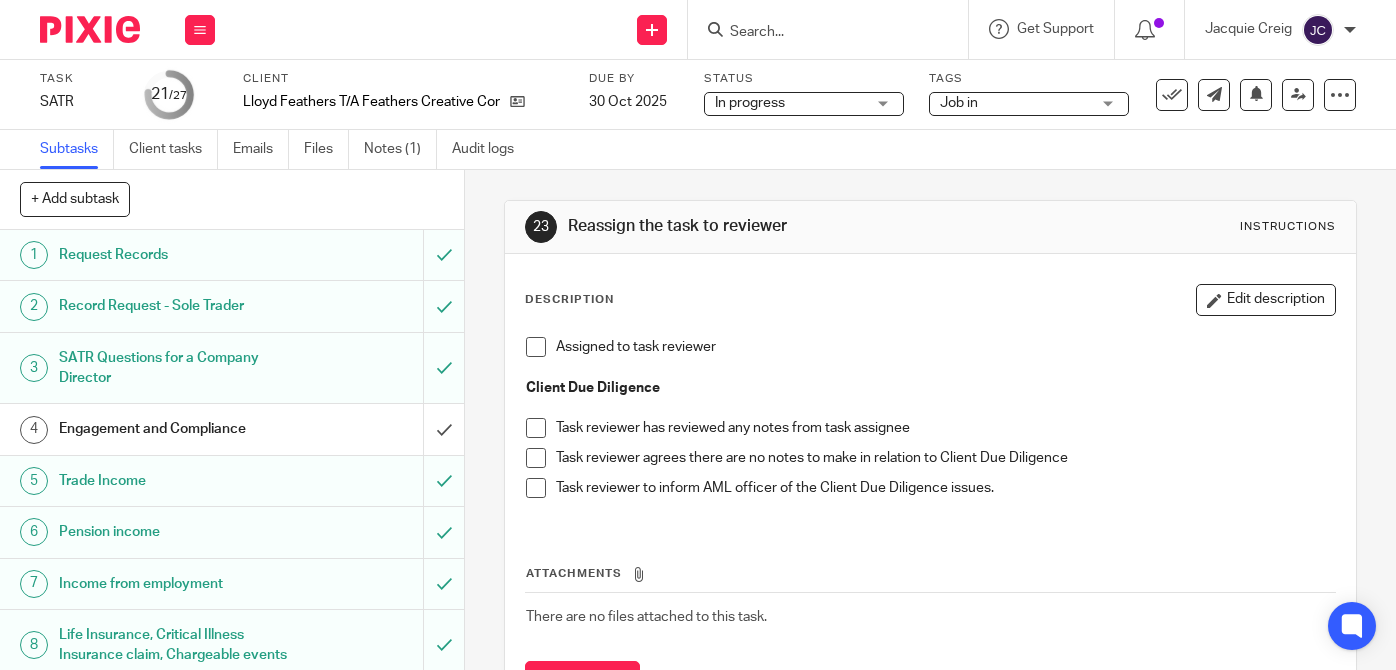 scroll, scrollTop: 0, scrollLeft: 0, axis: both 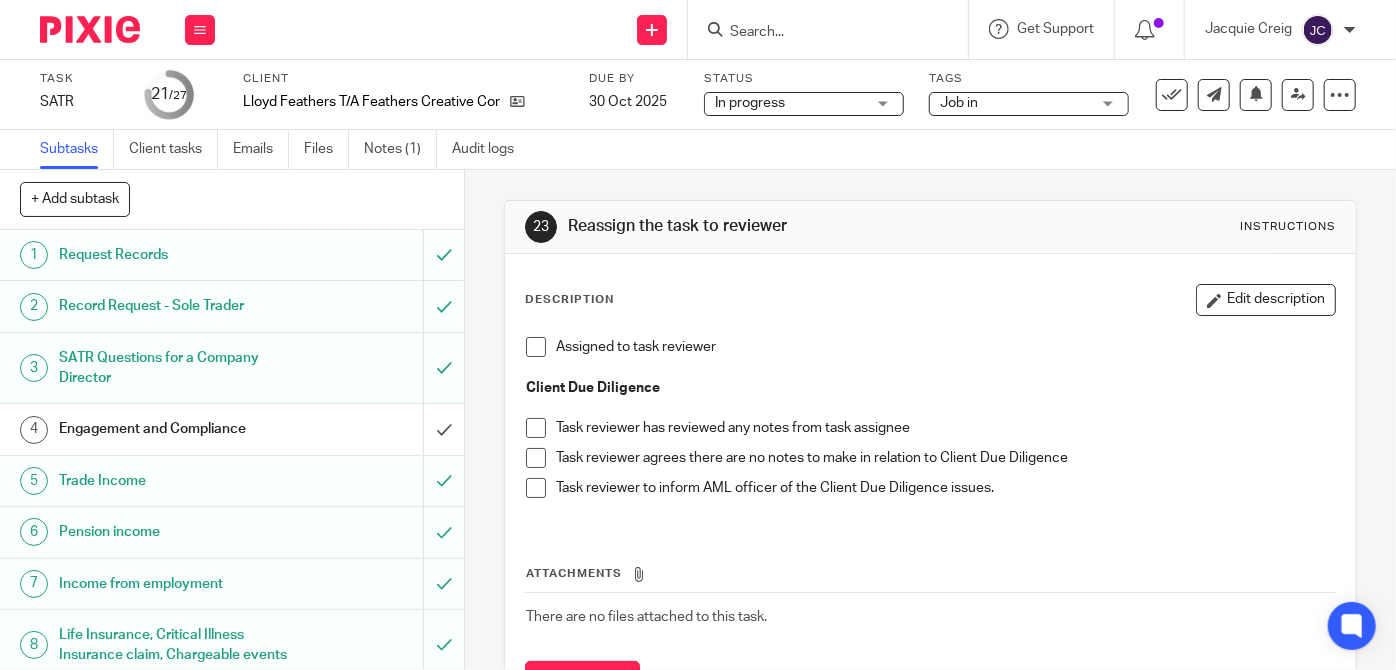 click at bounding box center [536, 347] 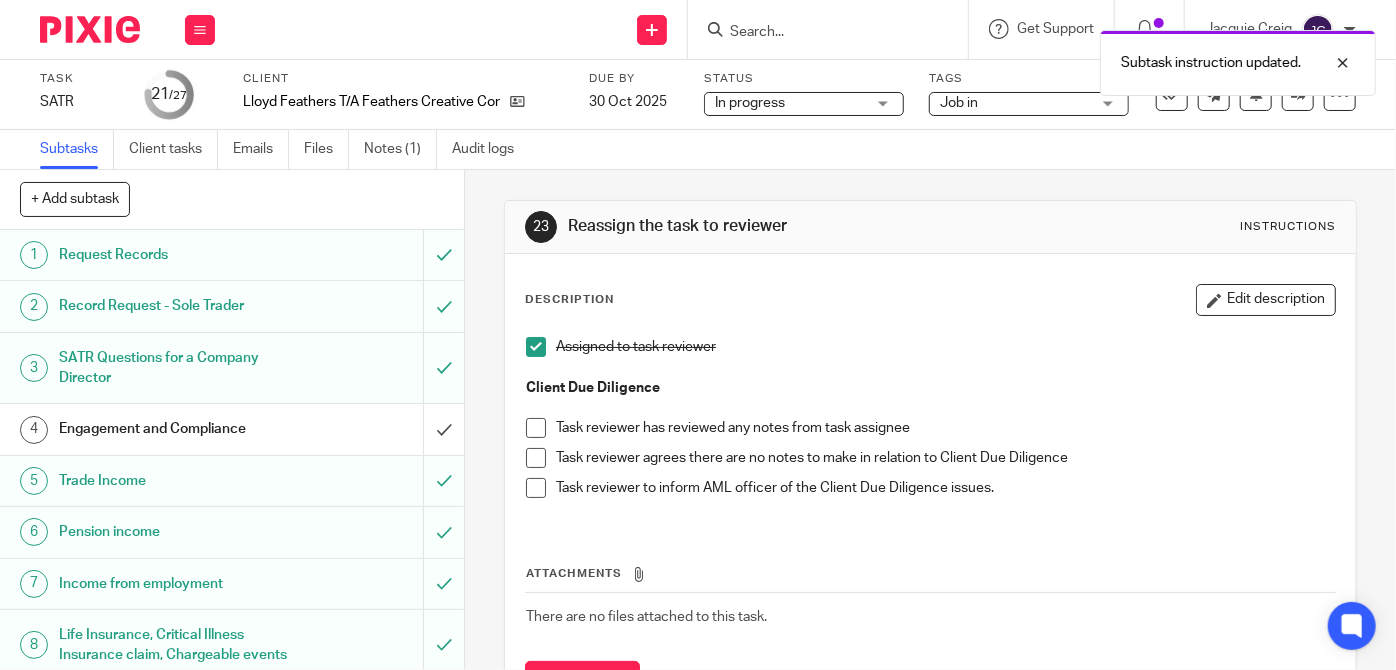 click on "Job in" at bounding box center (1029, 104) 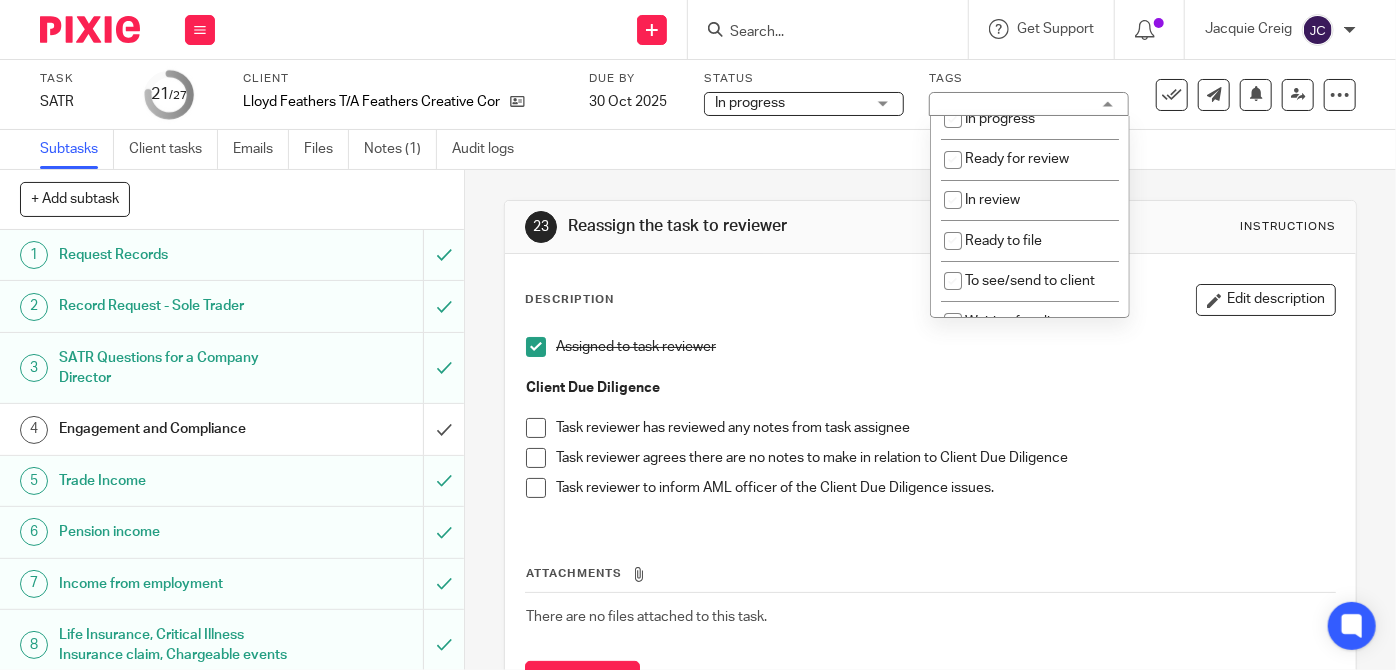 scroll, scrollTop: 138, scrollLeft: 0, axis: vertical 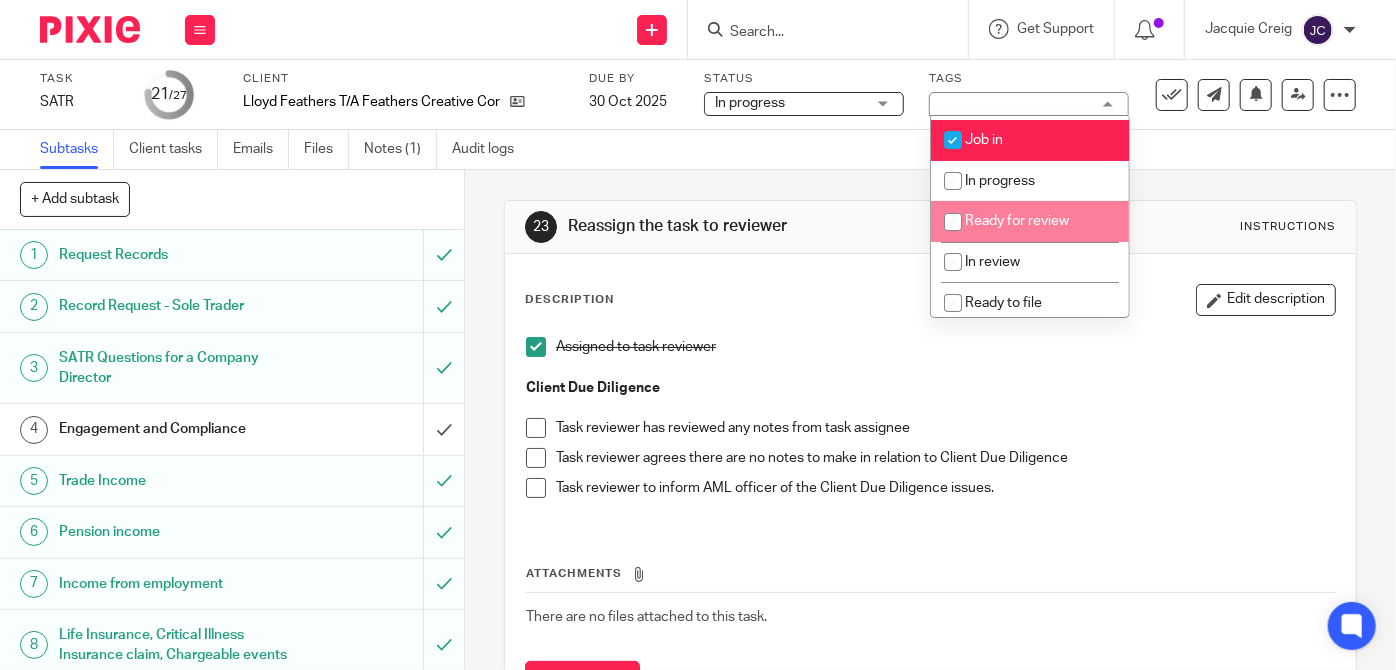 click at bounding box center [953, 222] 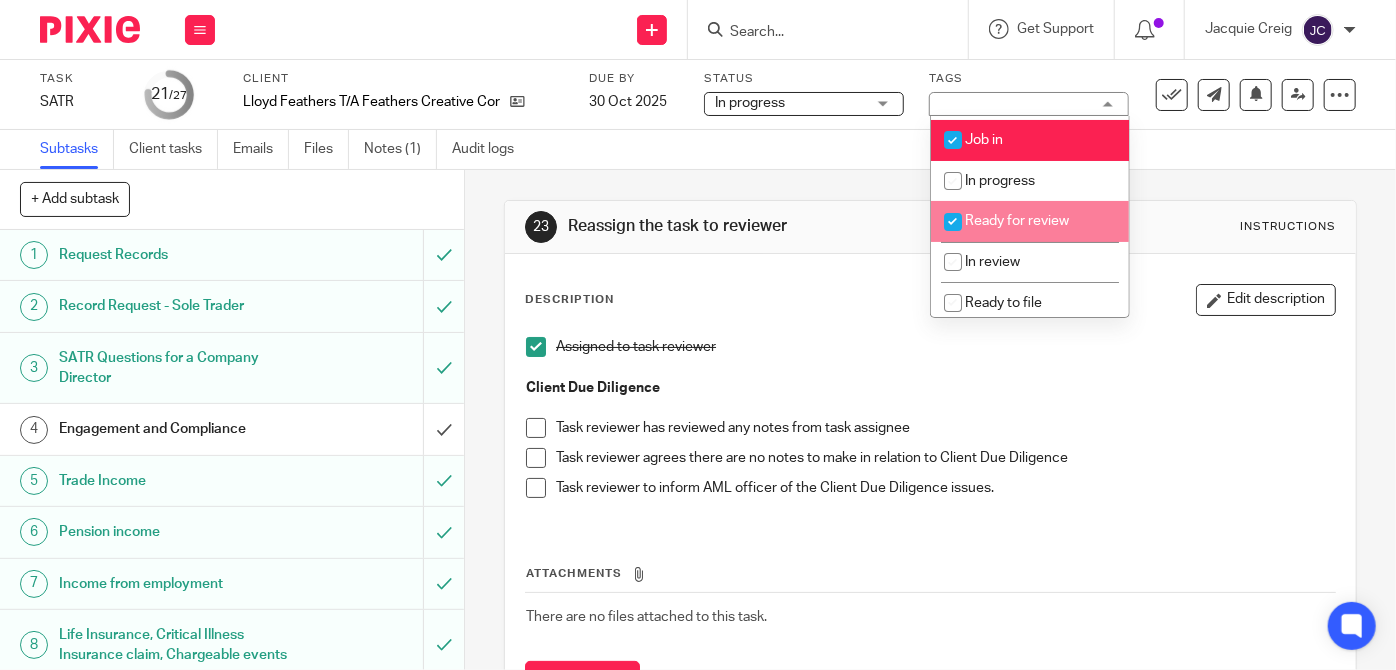 checkbox on "true" 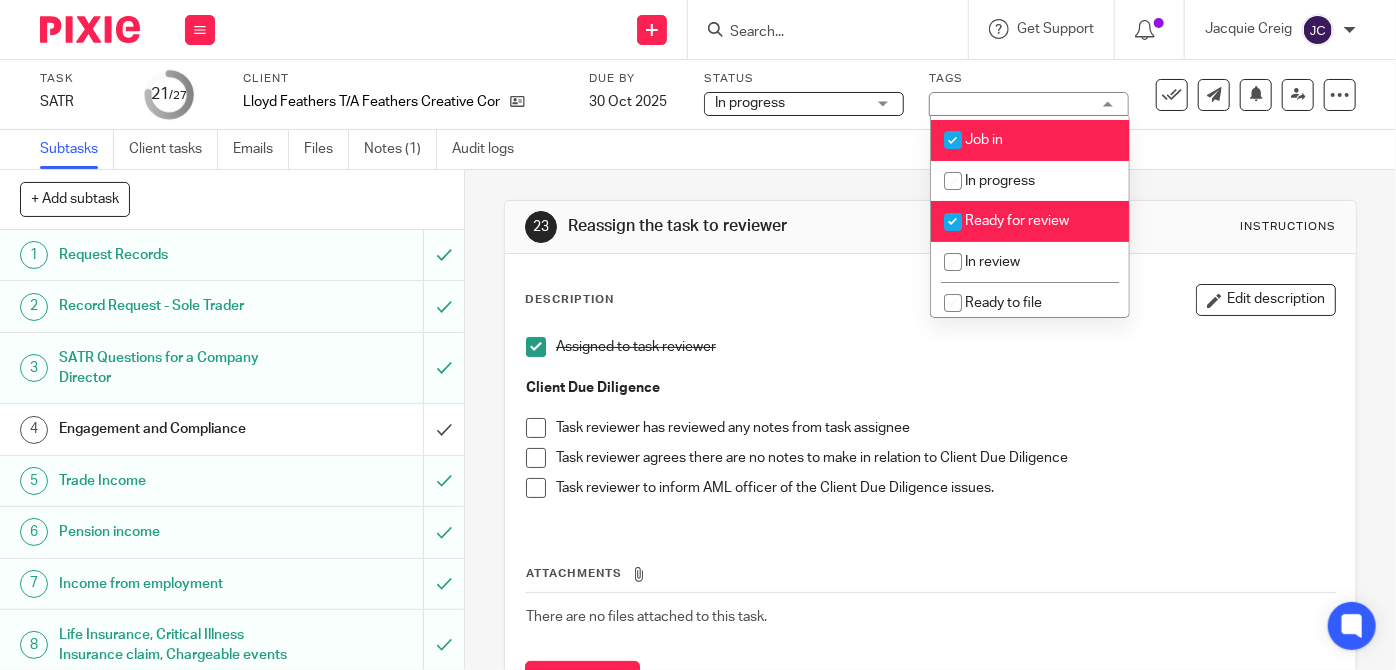 click at bounding box center [953, 140] 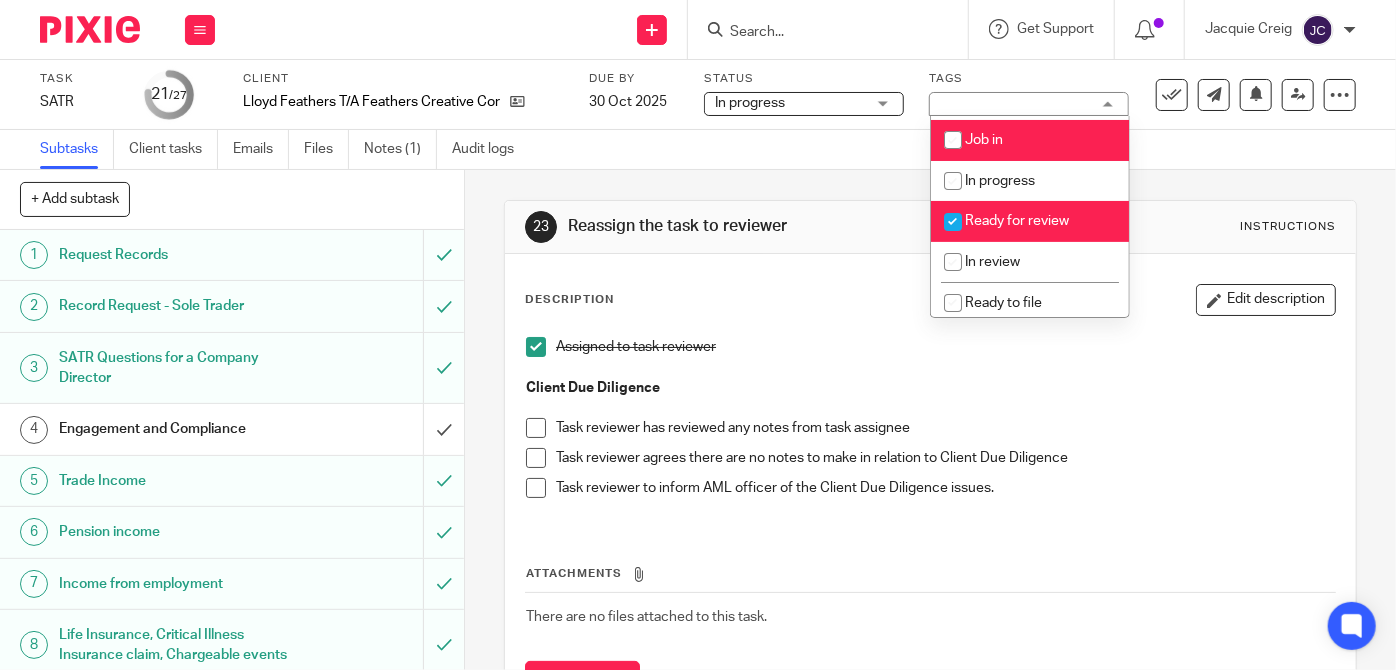 checkbox on "false" 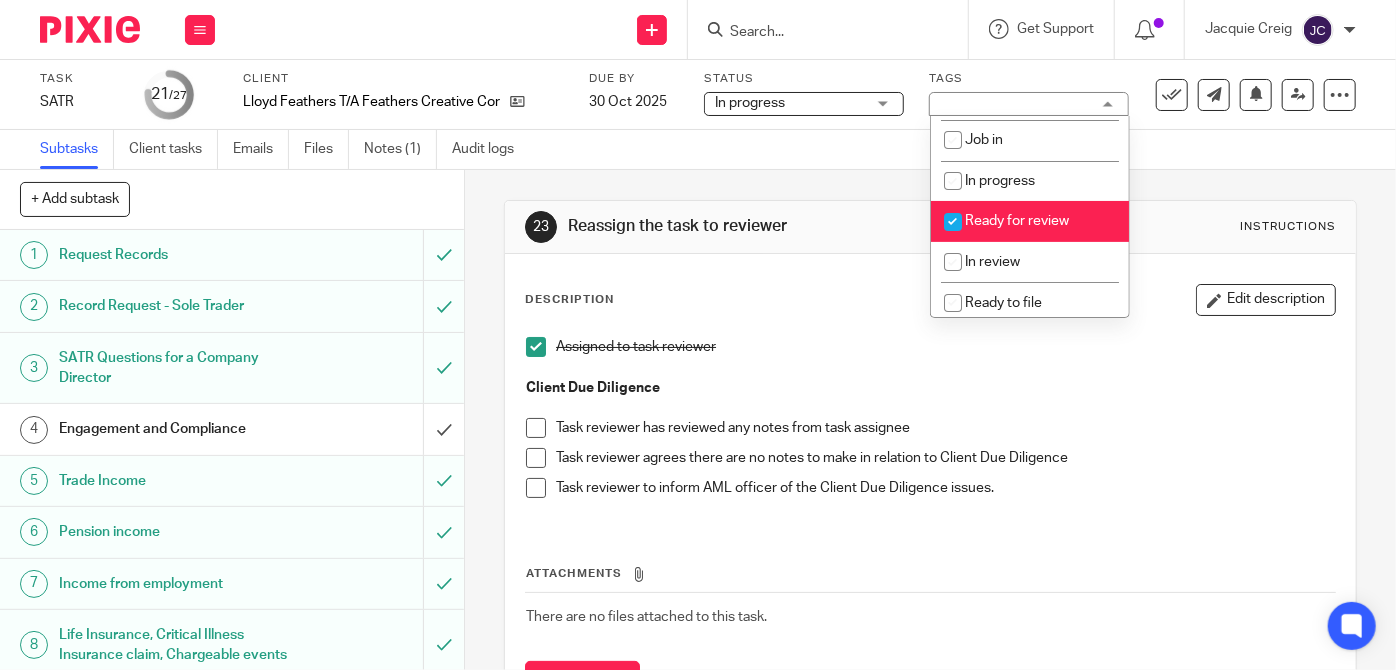 click on "Client Due Diligence" at bounding box center (930, 388) 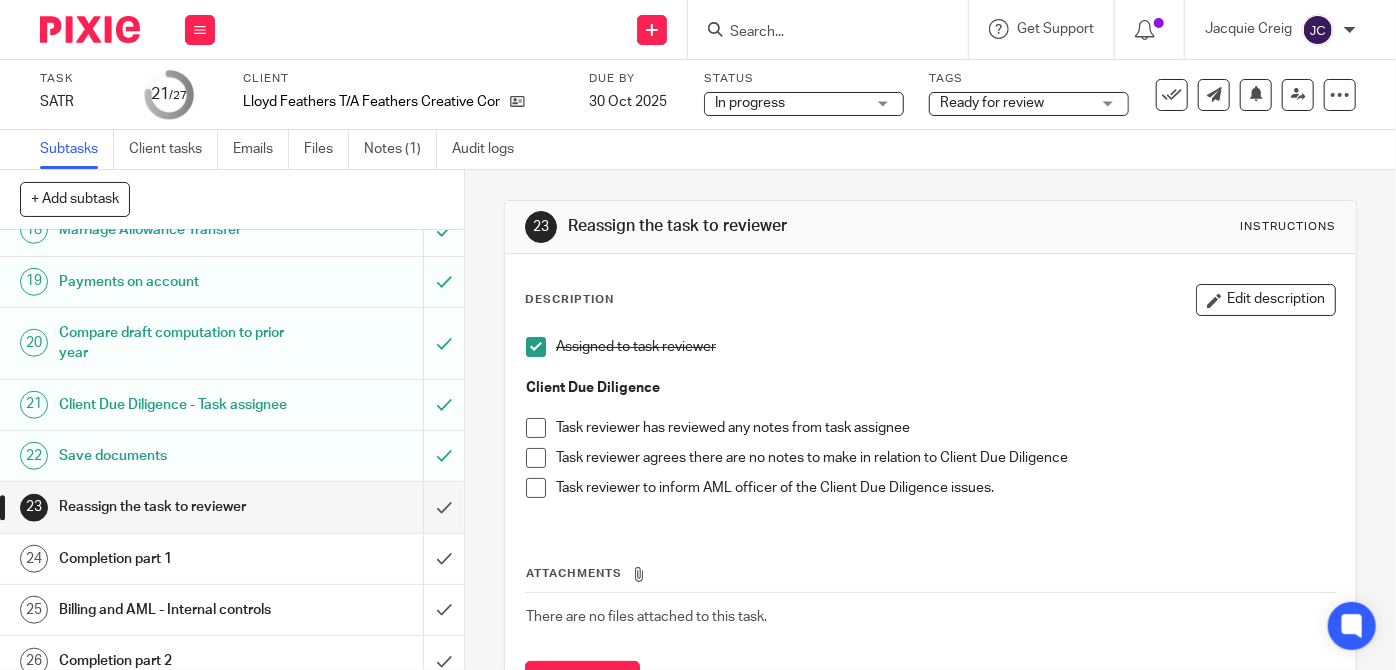 scroll, scrollTop: 1061, scrollLeft: 0, axis: vertical 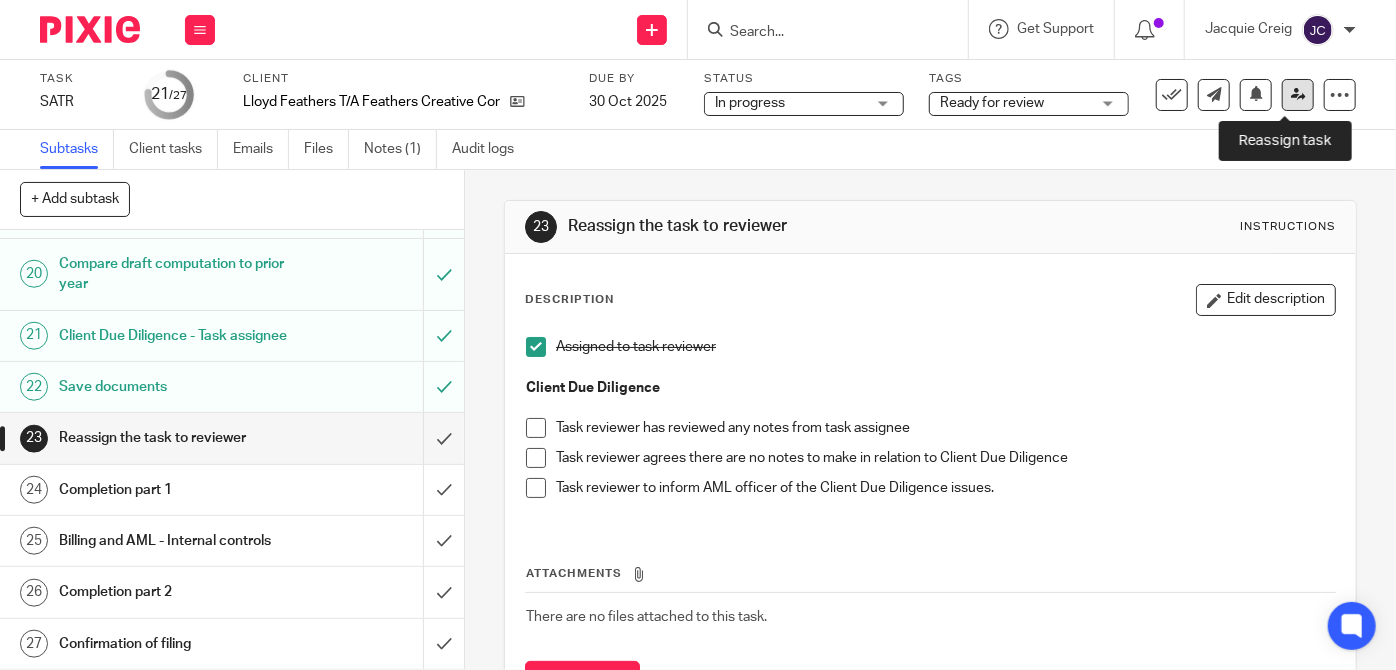 click at bounding box center (1298, 94) 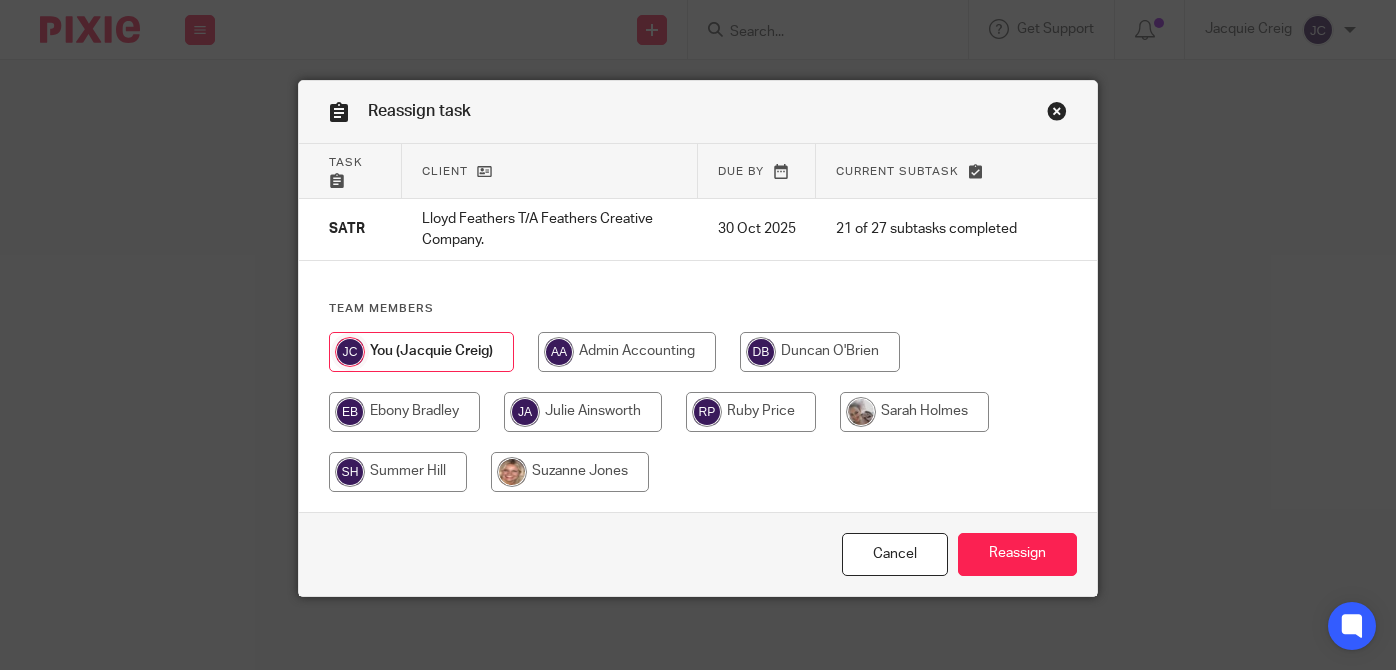 scroll, scrollTop: 0, scrollLeft: 0, axis: both 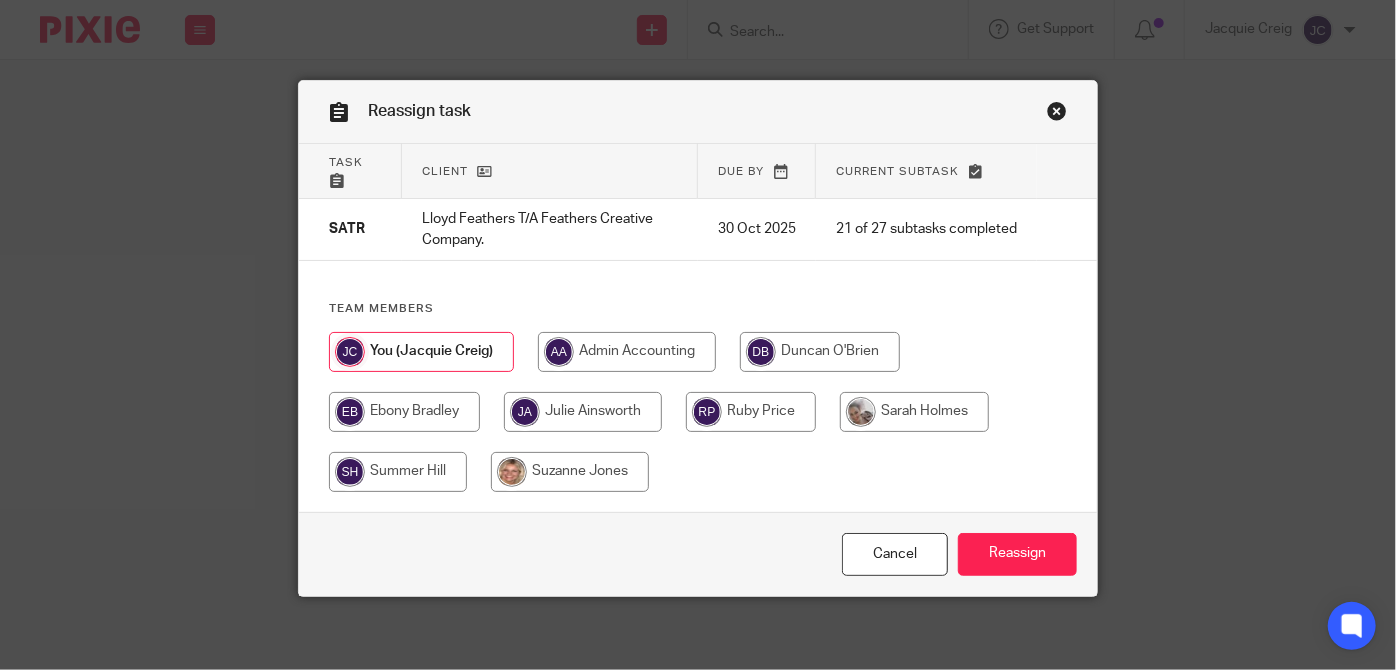 click at bounding box center (570, 472) 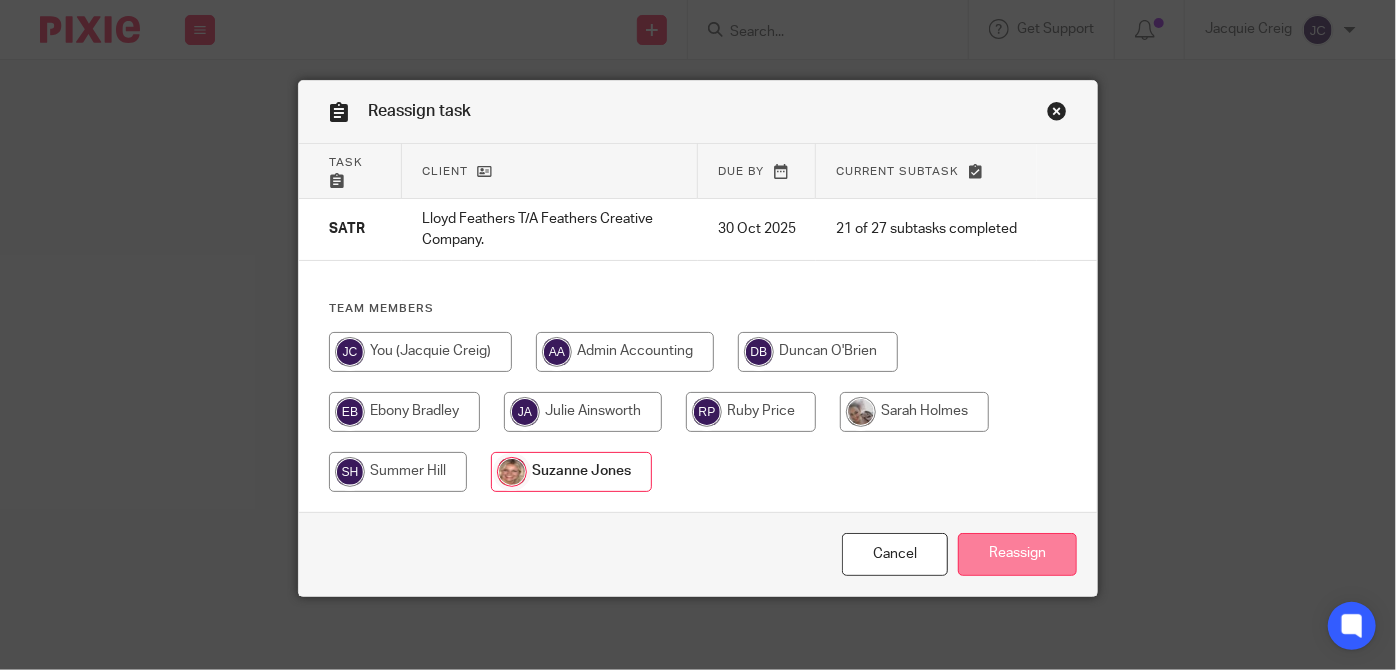 click on "Reassign" at bounding box center [1017, 554] 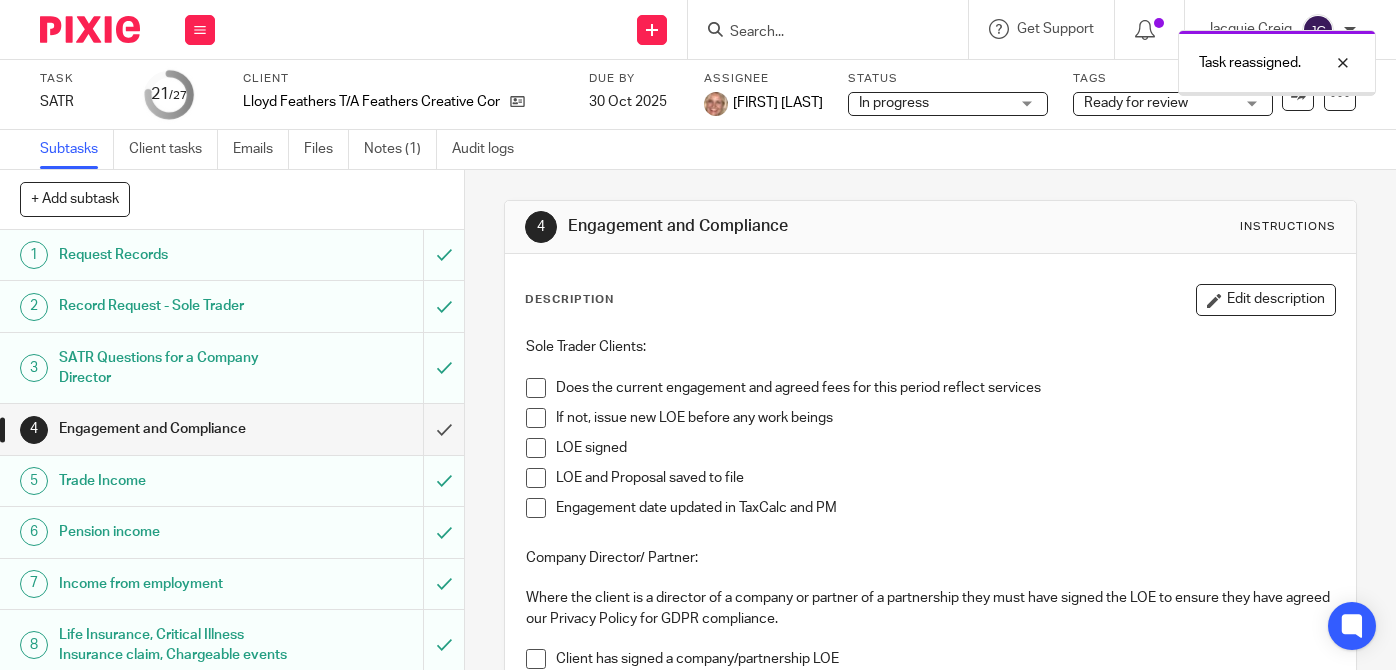 scroll, scrollTop: 0, scrollLeft: 0, axis: both 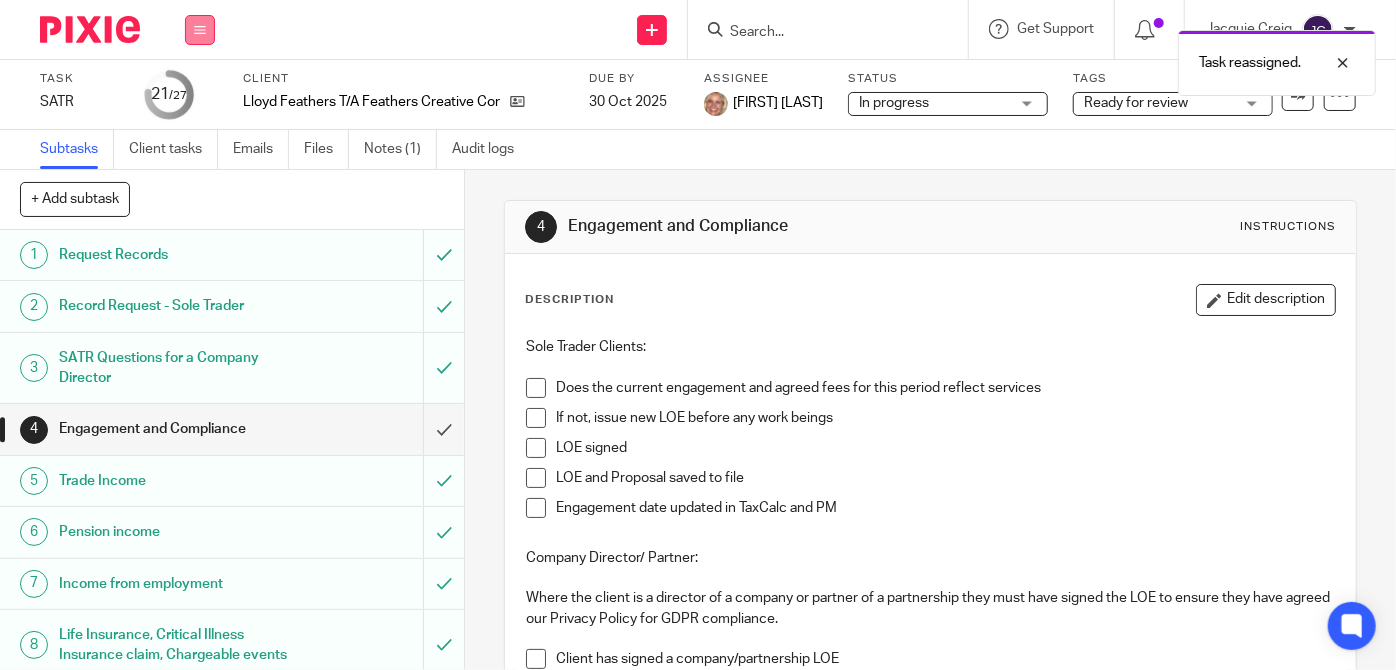 click at bounding box center (200, 30) 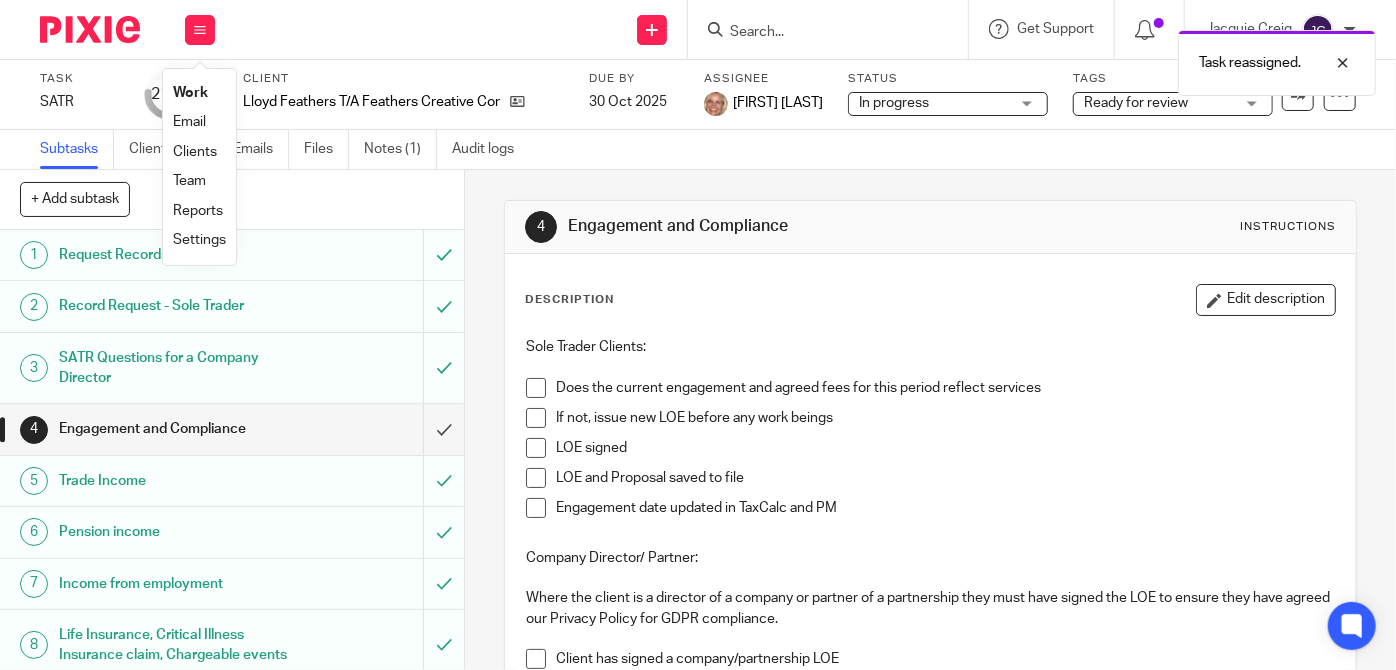 click on "Clients" at bounding box center (195, 152) 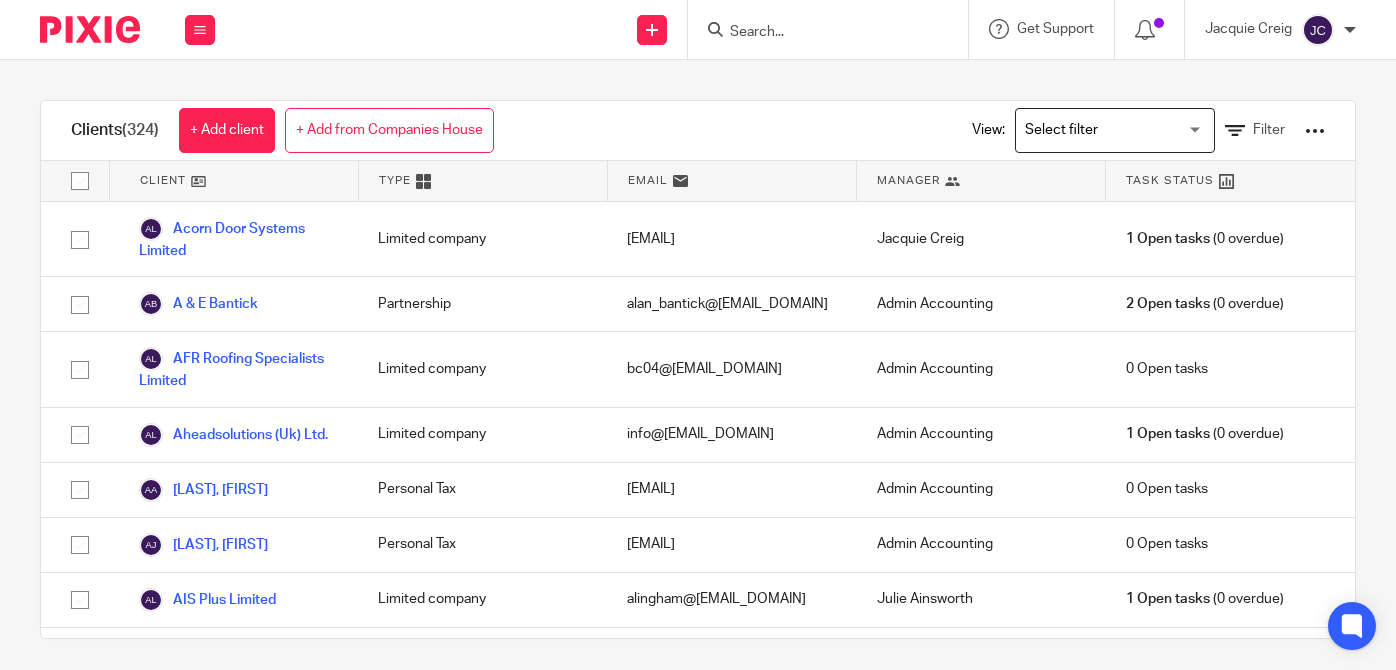 scroll, scrollTop: 0, scrollLeft: 0, axis: both 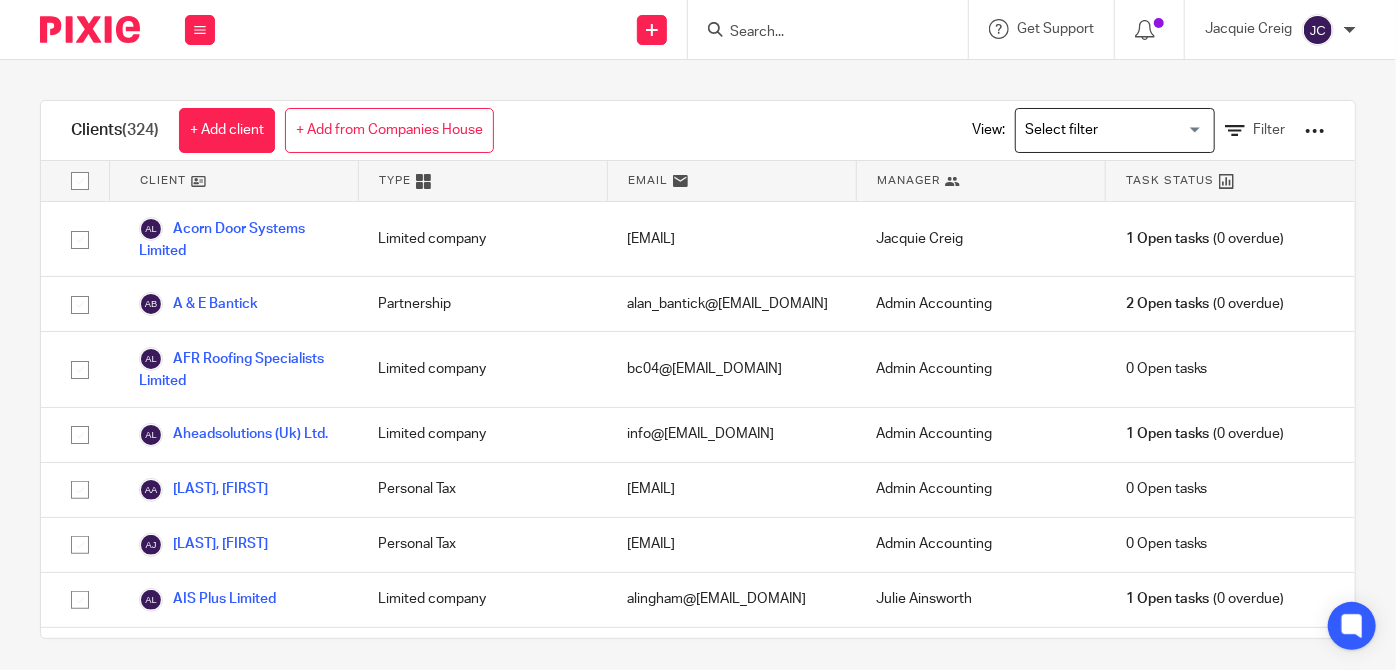 click at bounding box center (818, 33) 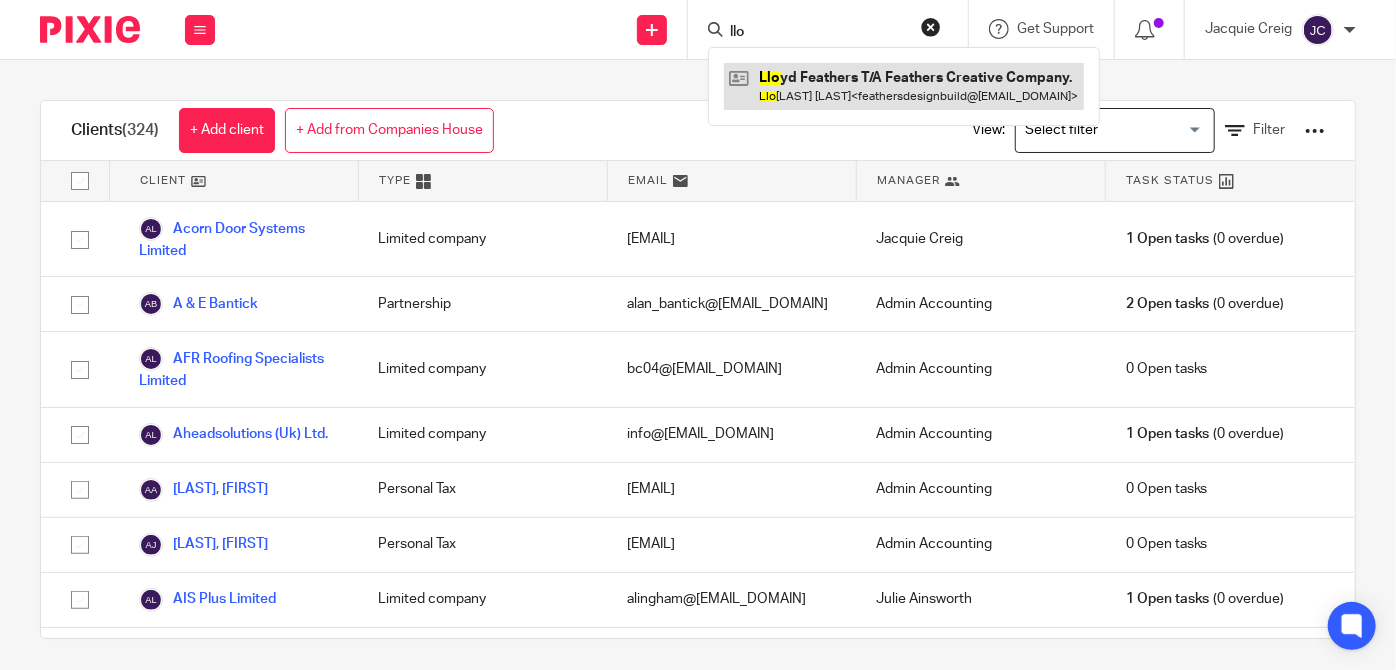 type on "llo" 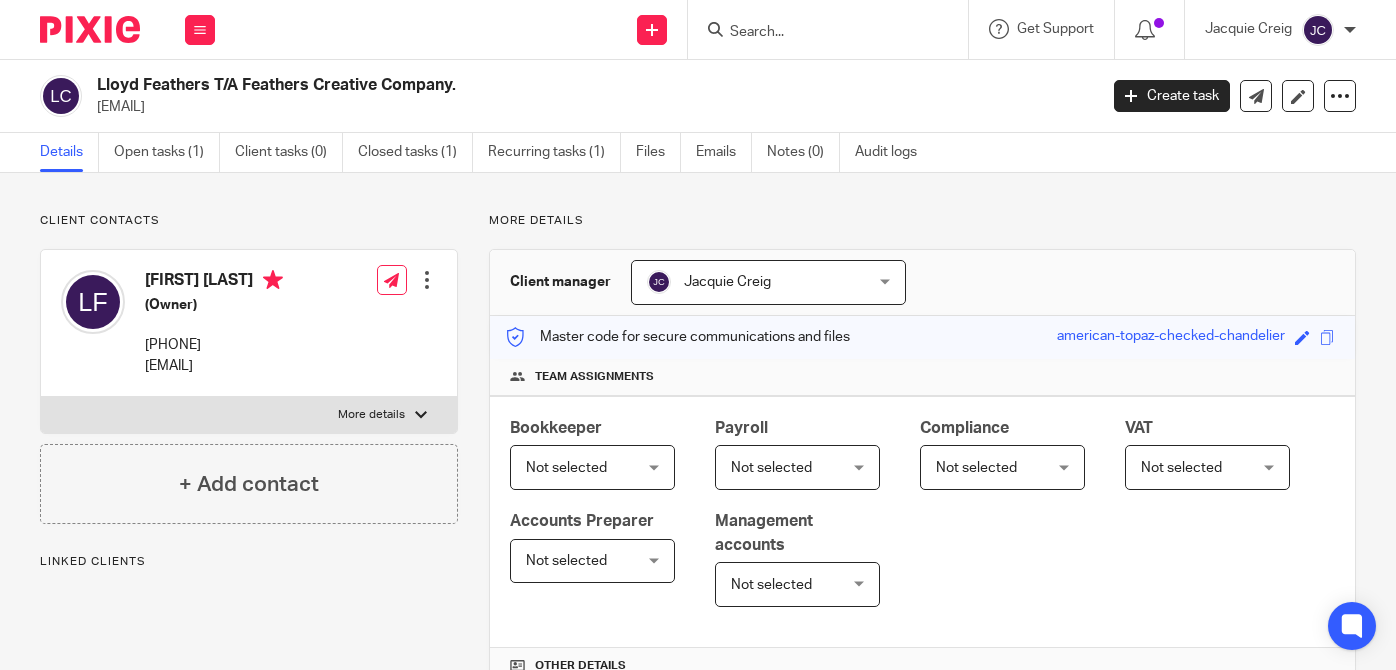 scroll, scrollTop: 0, scrollLeft: 0, axis: both 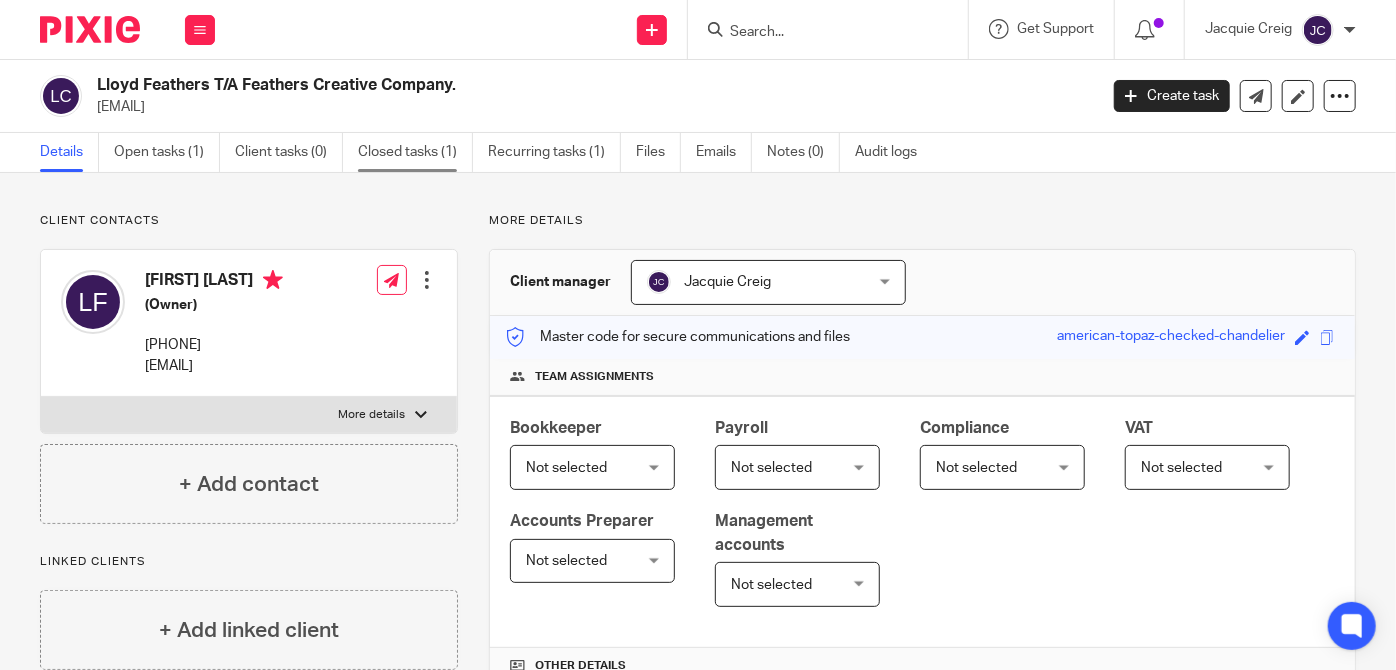click on "Closed tasks (1)" at bounding box center [415, 152] 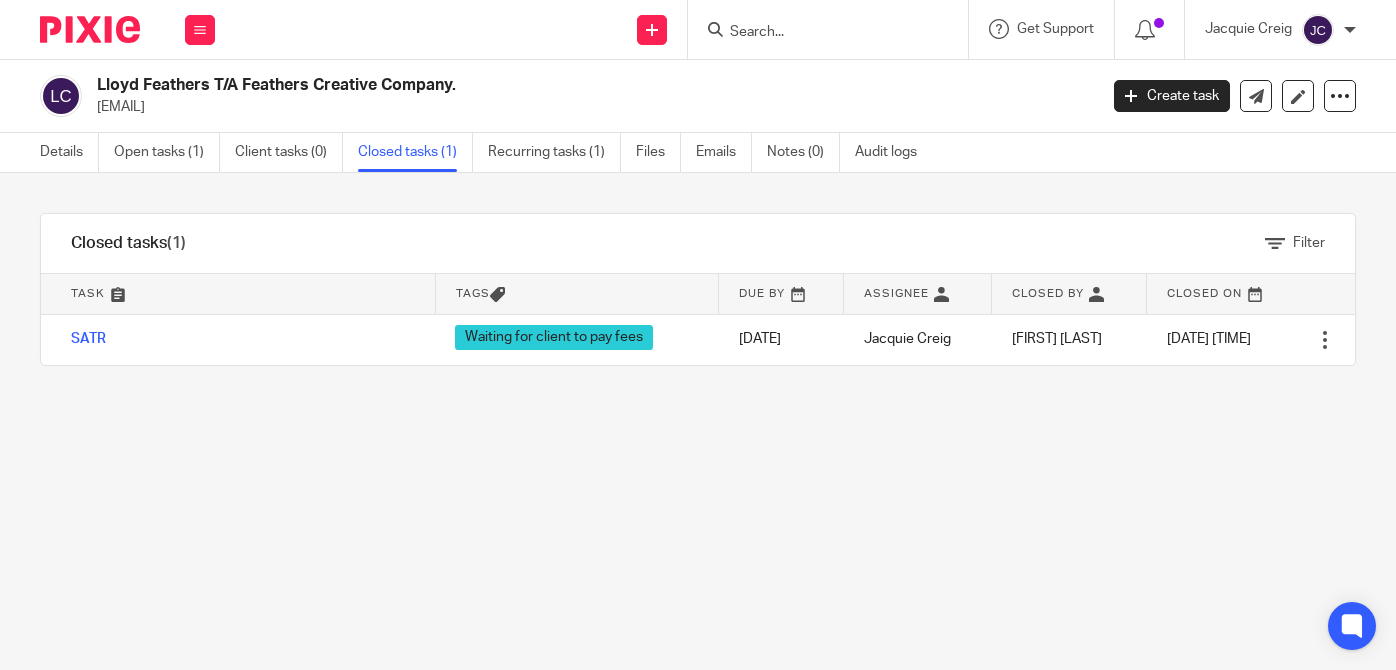 scroll, scrollTop: 0, scrollLeft: 0, axis: both 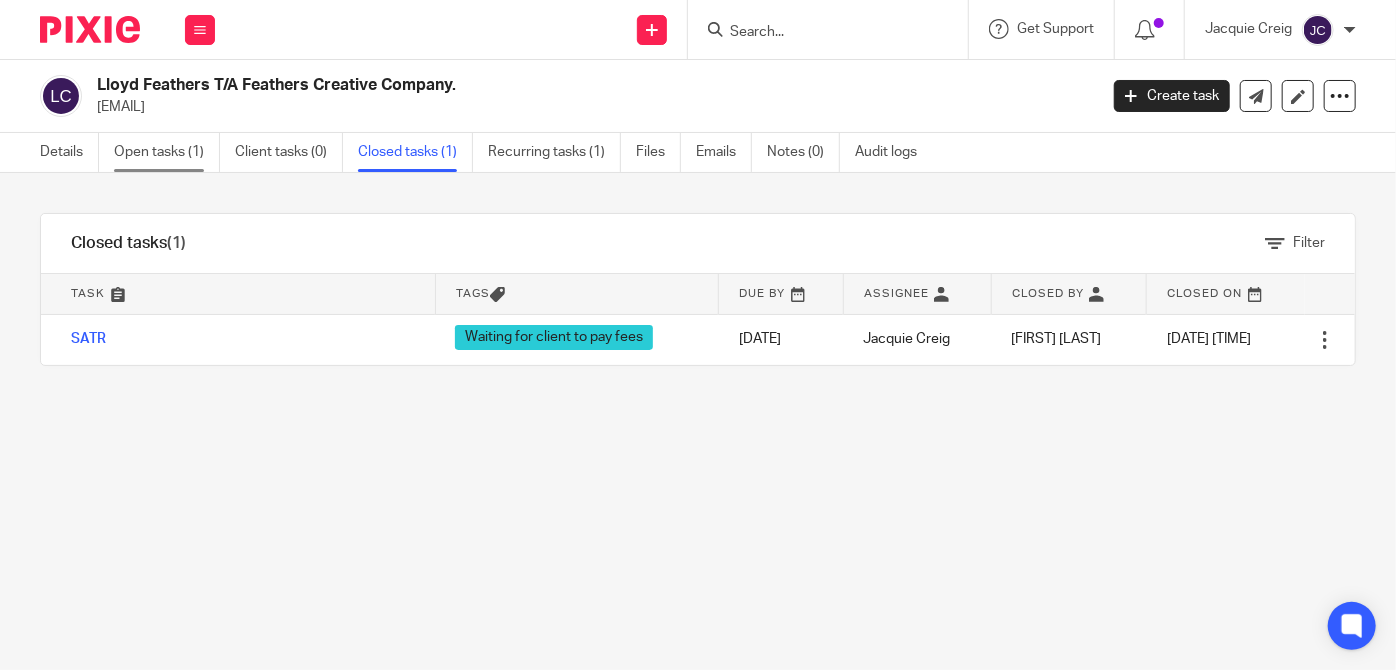 click on "Open tasks (1)" at bounding box center [167, 152] 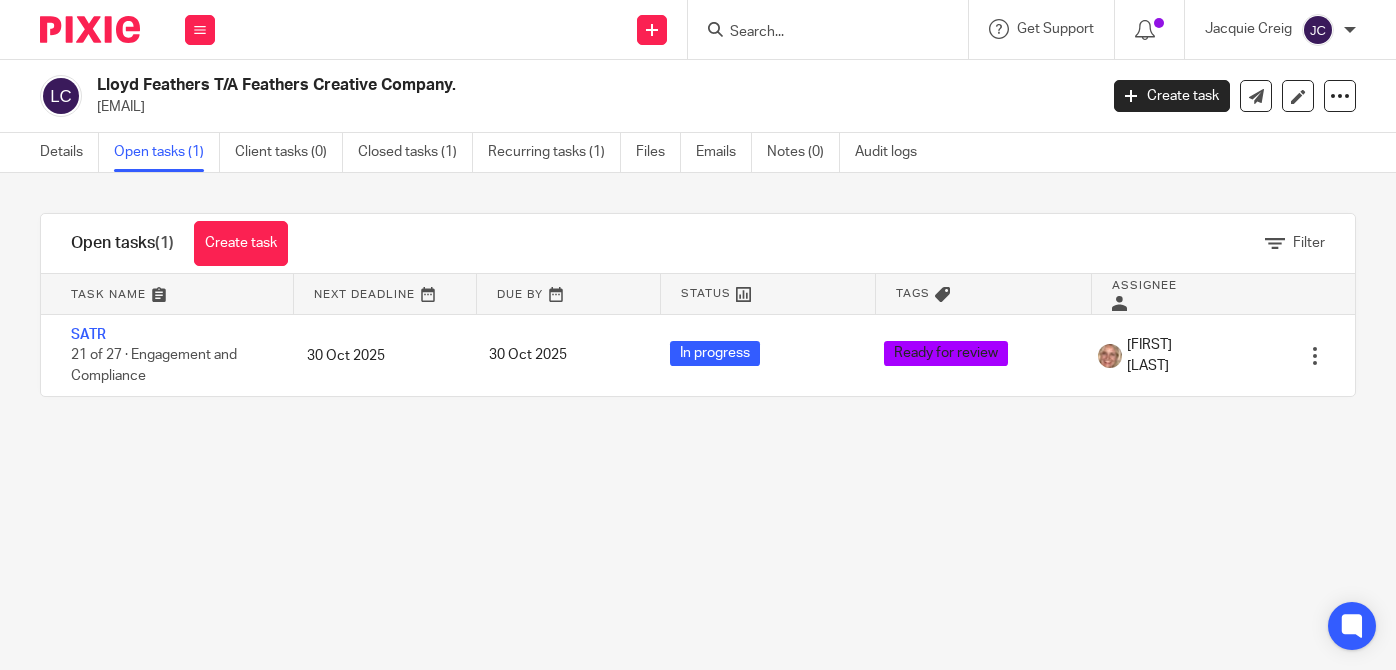 scroll, scrollTop: 0, scrollLeft: 0, axis: both 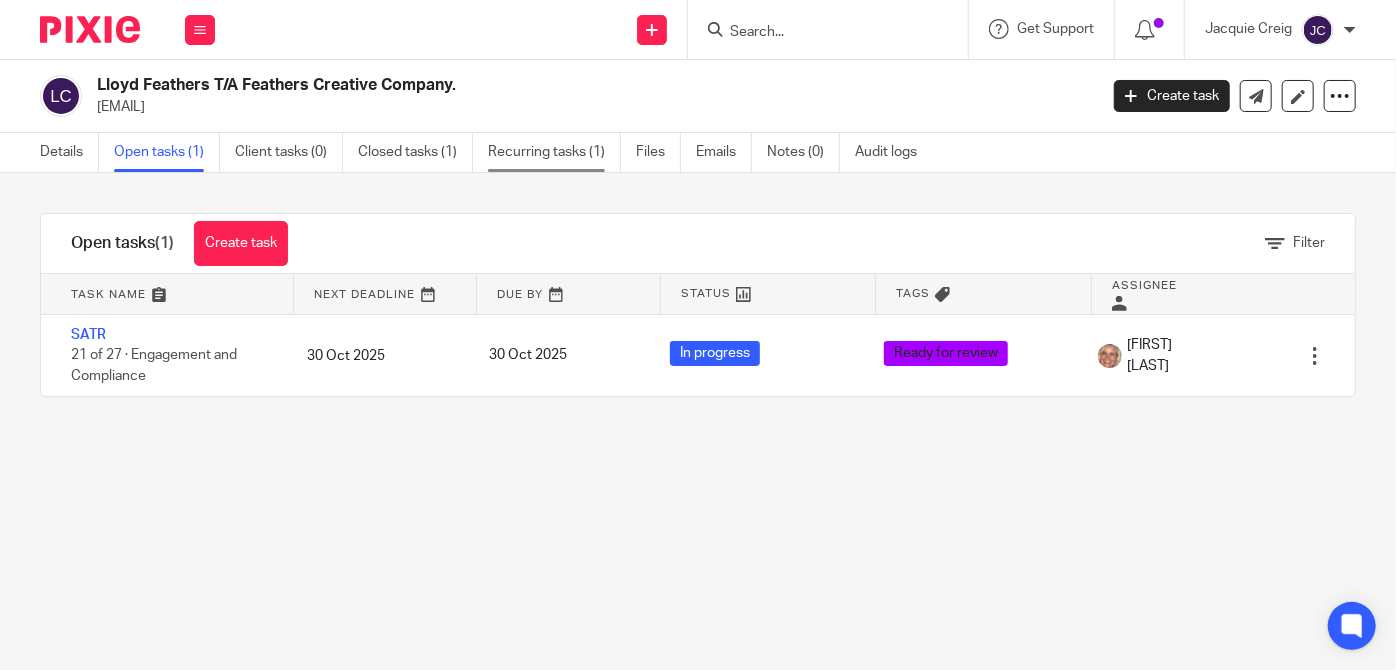 click on "Recurring tasks (1)" at bounding box center (554, 152) 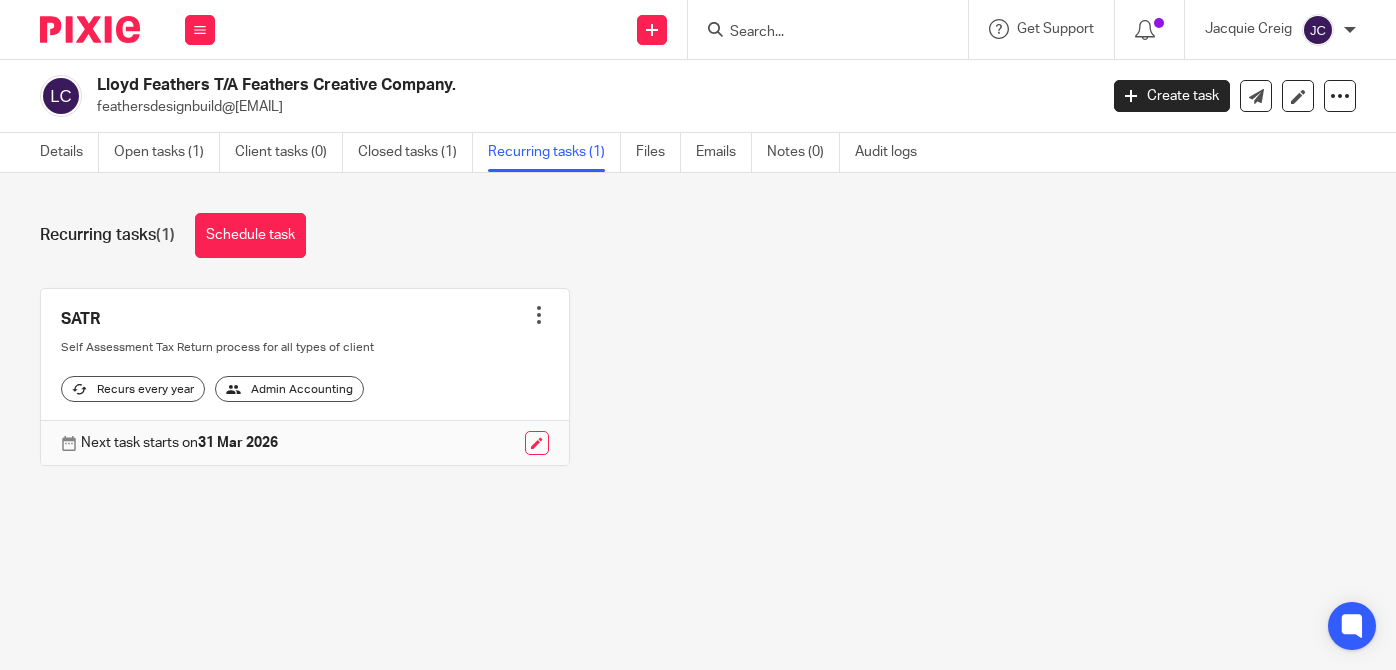 scroll, scrollTop: 0, scrollLeft: 0, axis: both 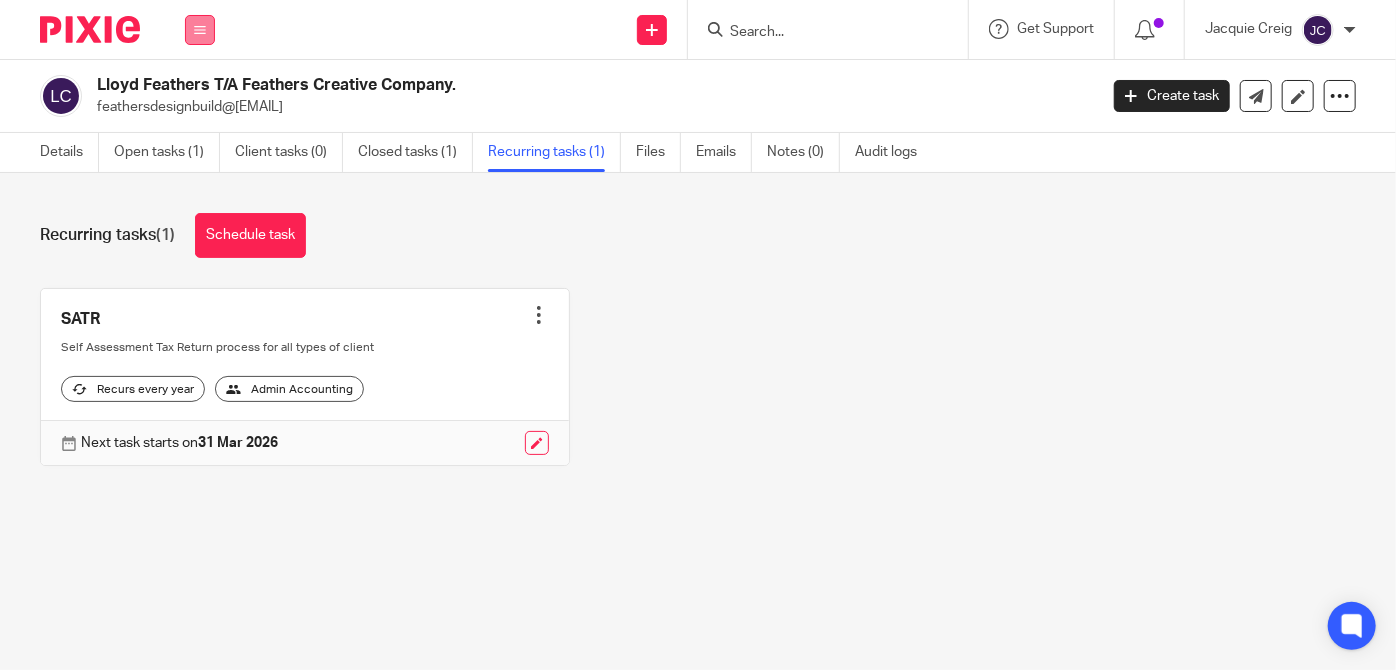 click at bounding box center (200, 30) 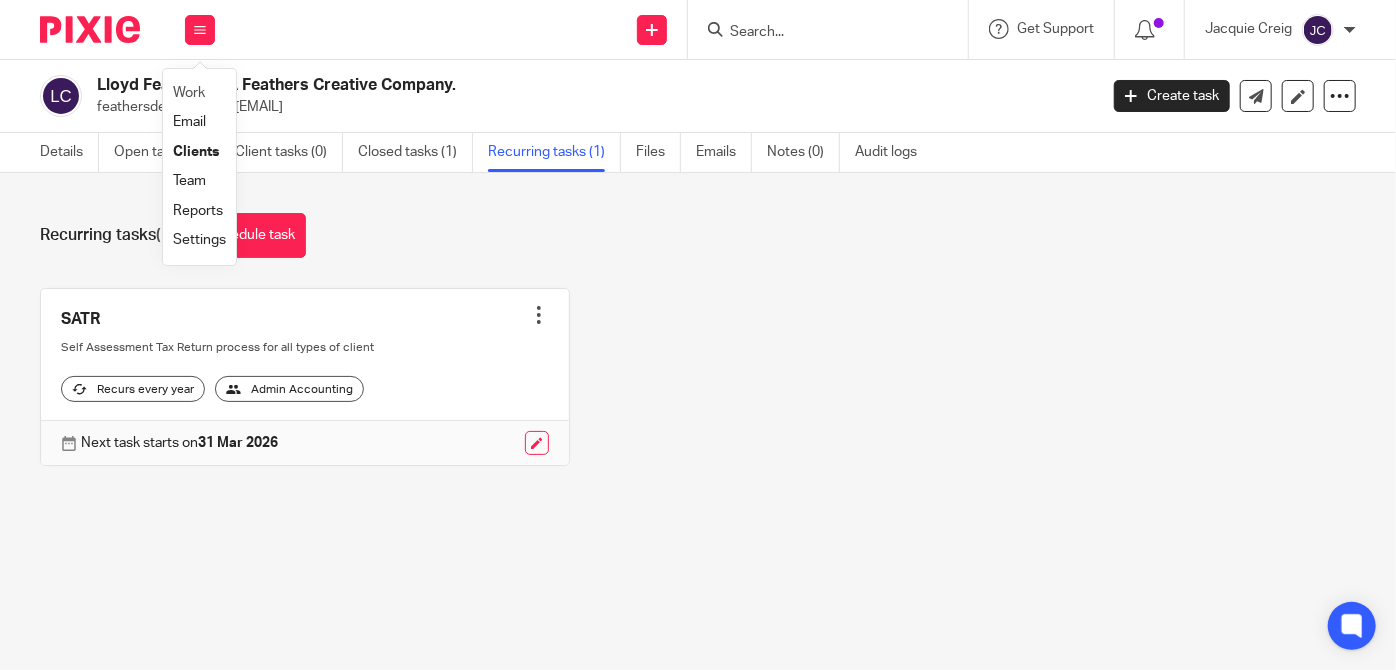 click on "Work" at bounding box center [199, 93] 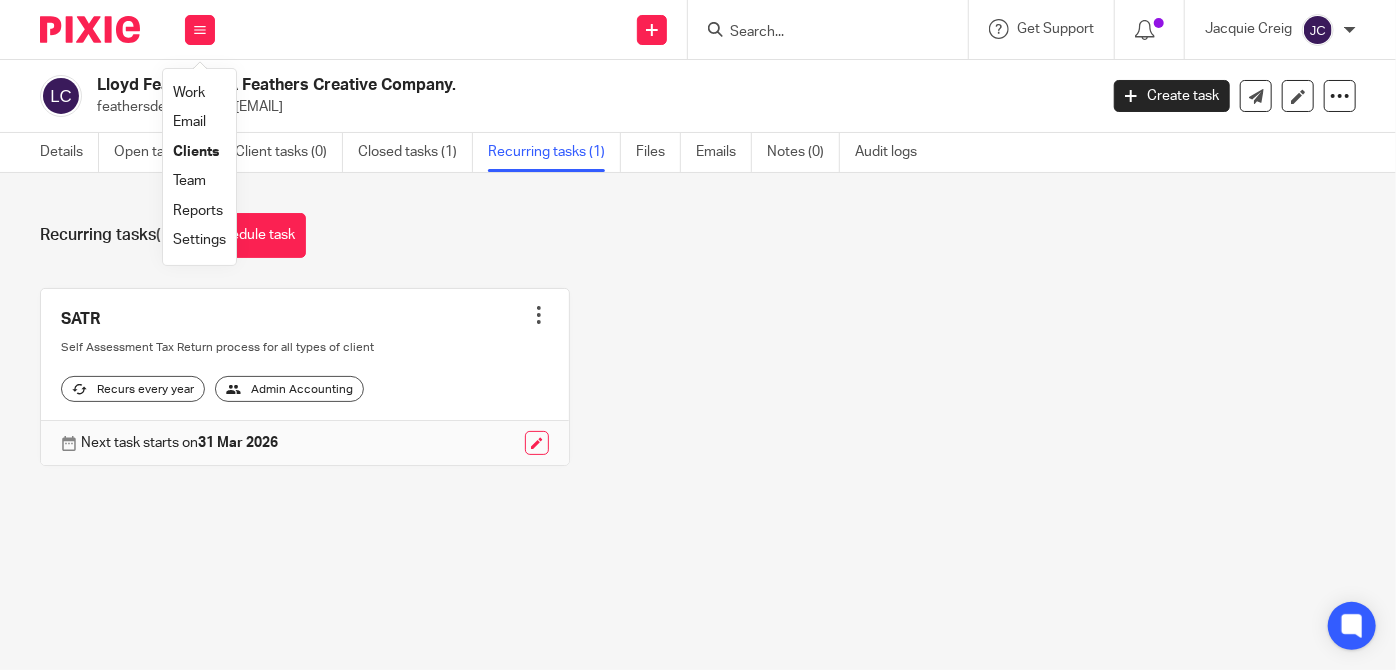 click on "Work" at bounding box center (189, 93) 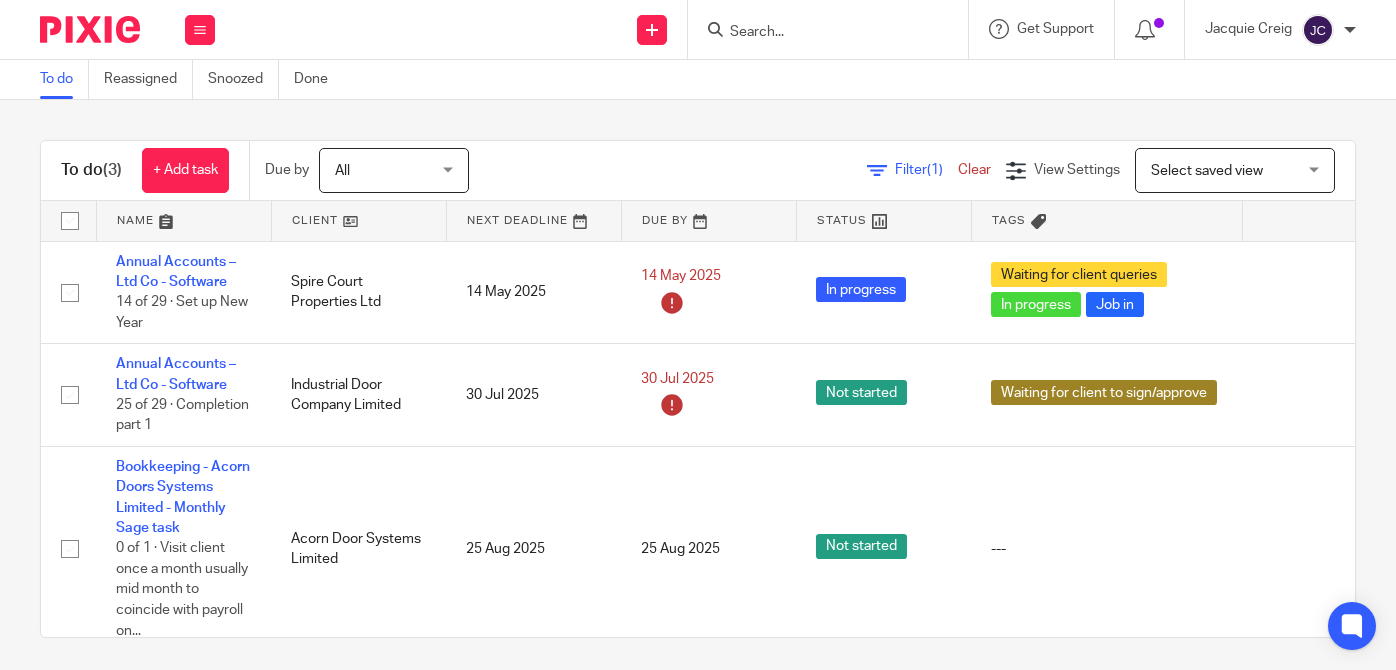 scroll, scrollTop: 0, scrollLeft: 0, axis: both 